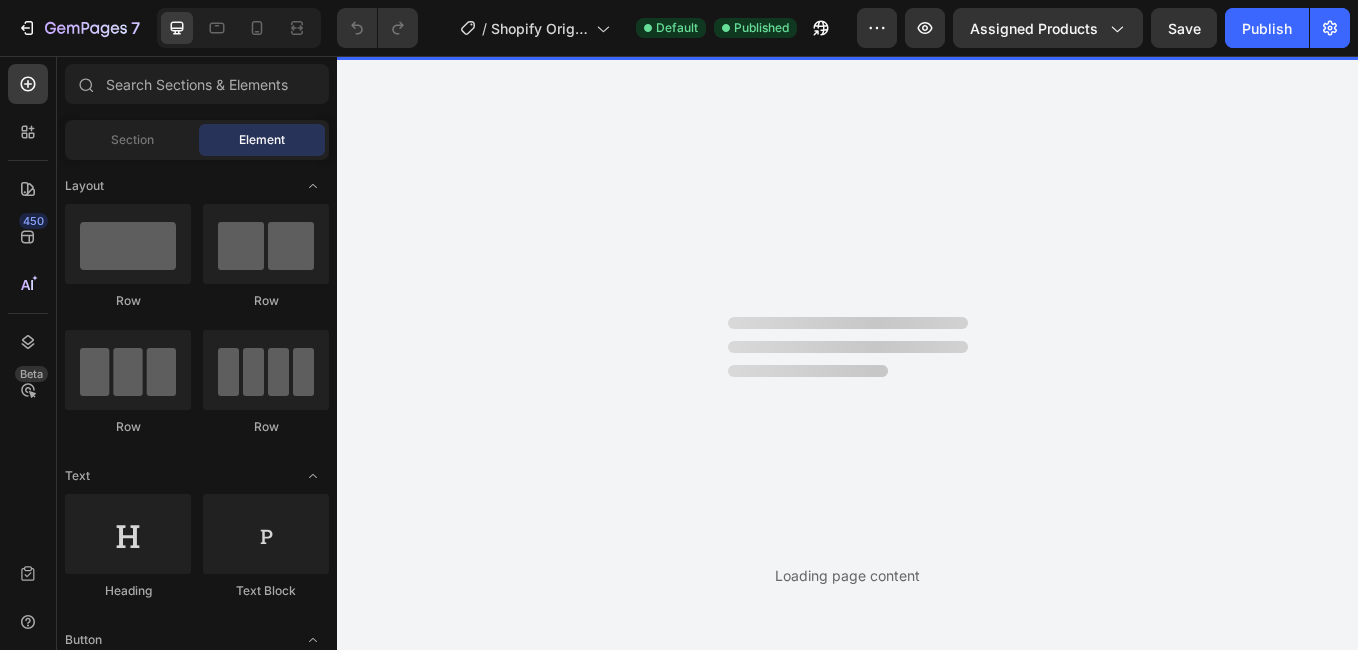 scroll, scrollTop: 0, scrollLeft: 0, axis: both 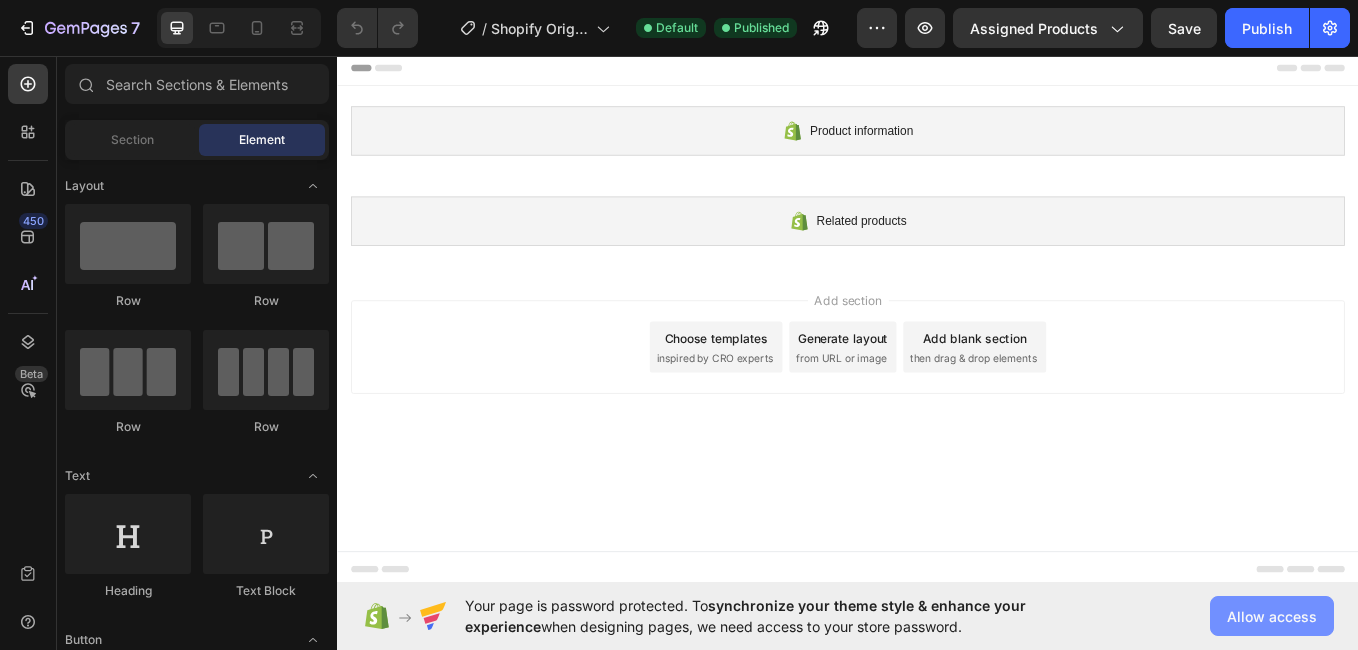click on "Allow access" 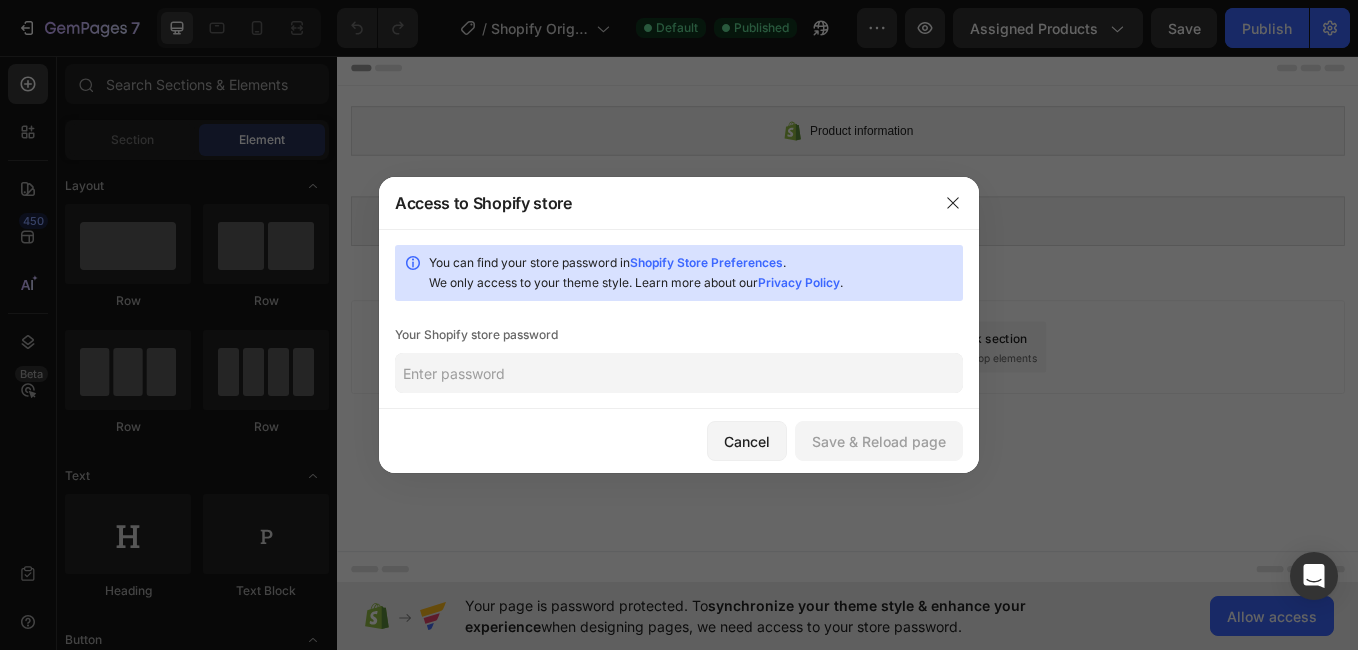 click 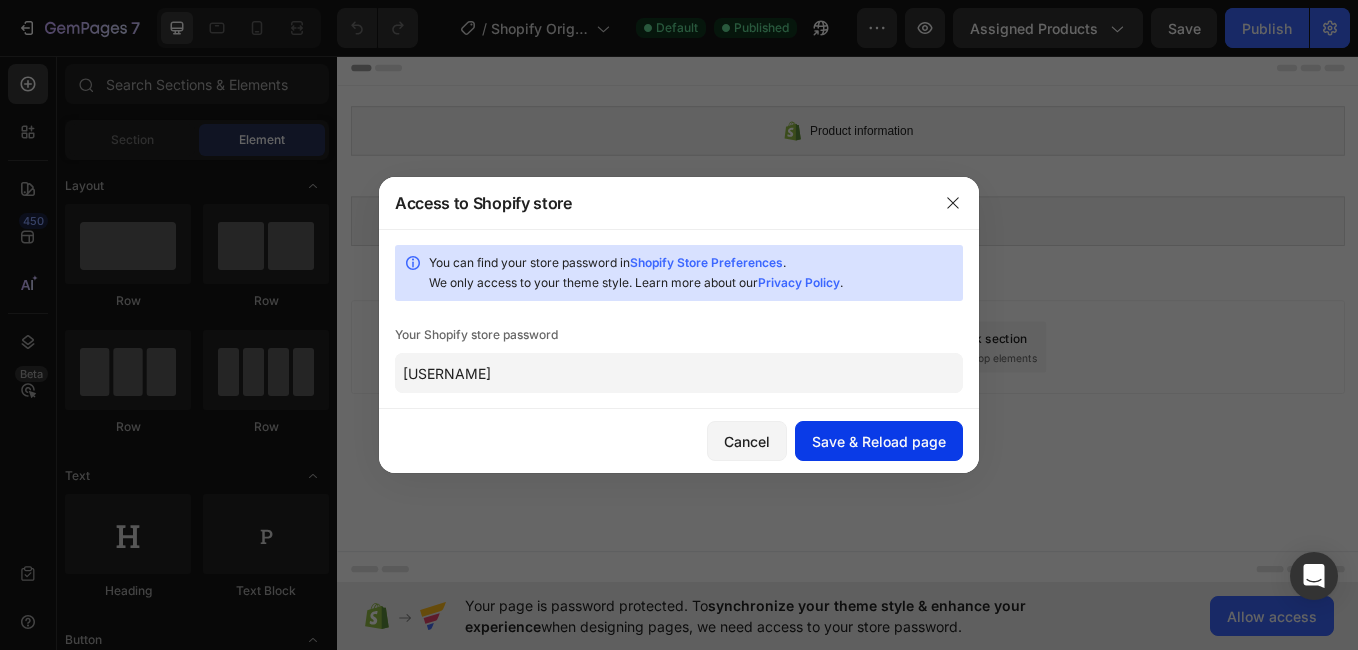 click on "Save & Reload page" at bounding box center (879, 441) 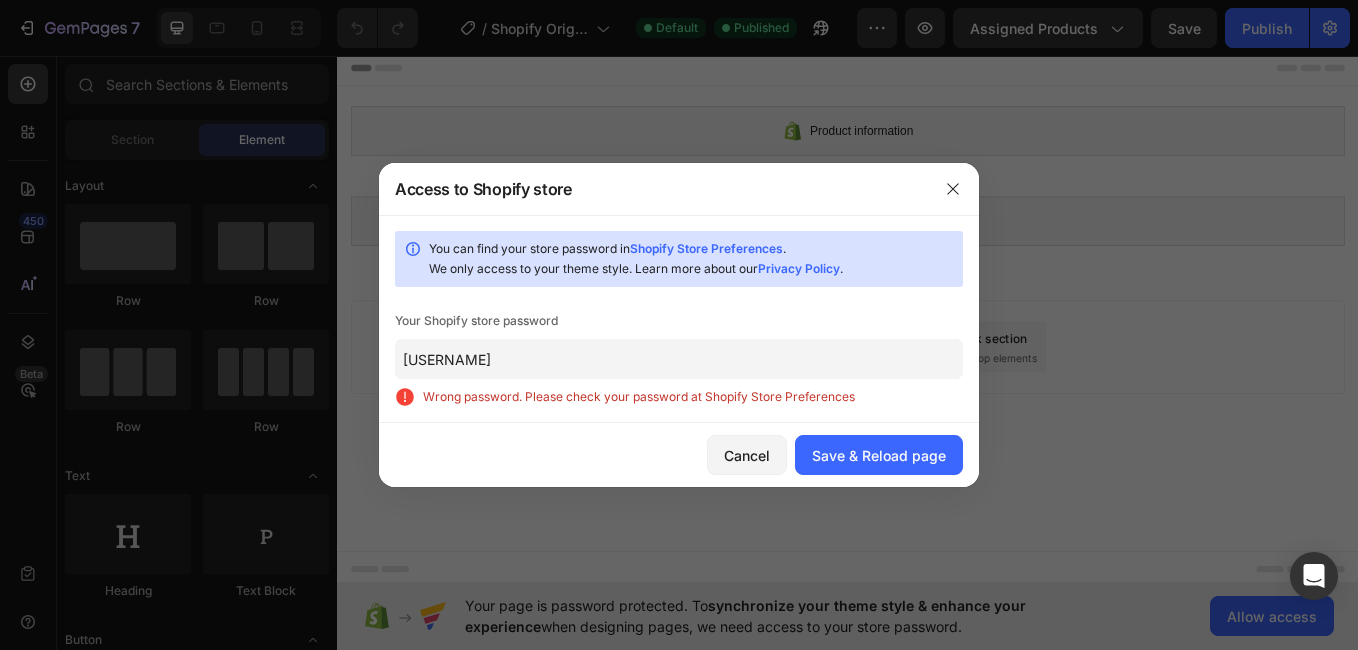 click on "[USERNAME]" 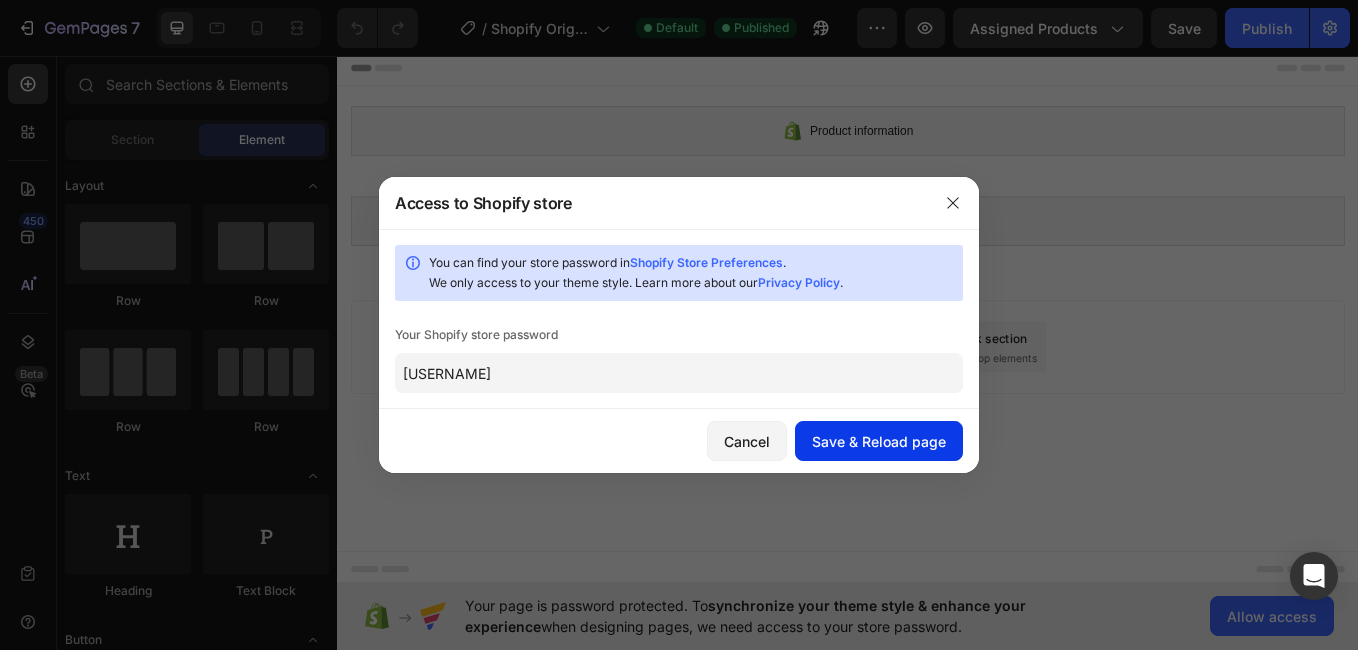 click on "Save & Reload page" at bounding box center (879, 441) 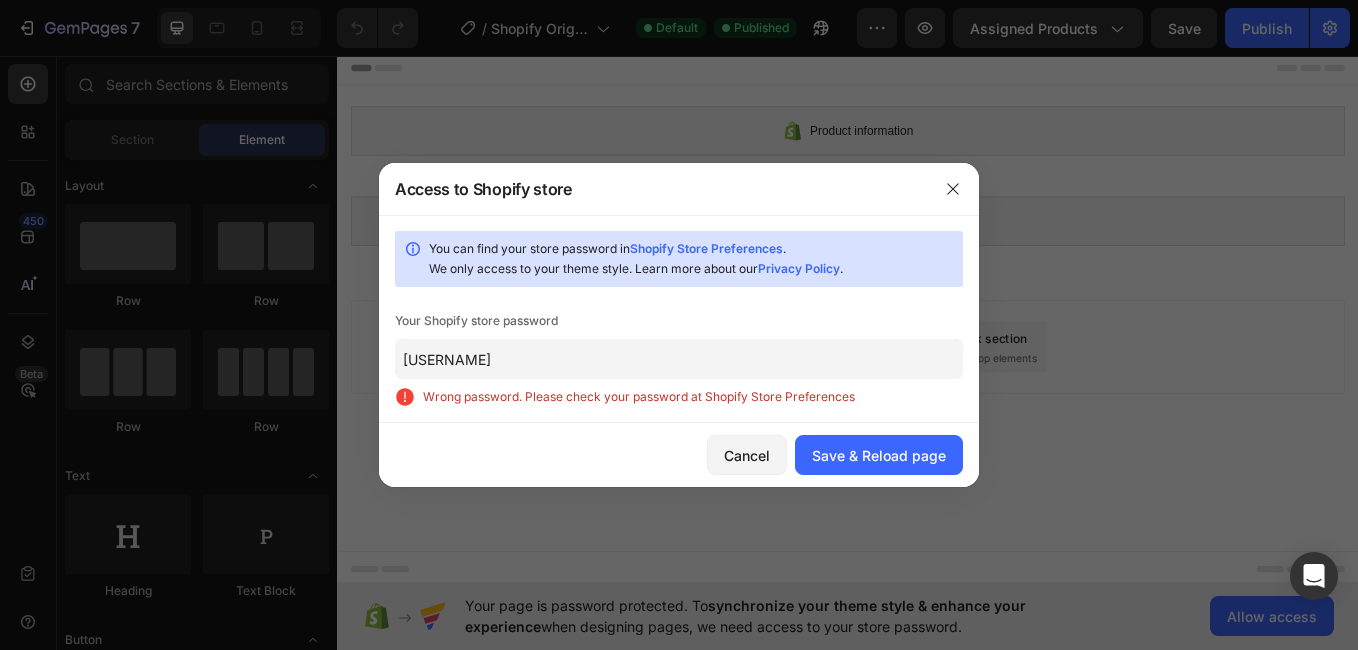 click on "[USERNAME]" 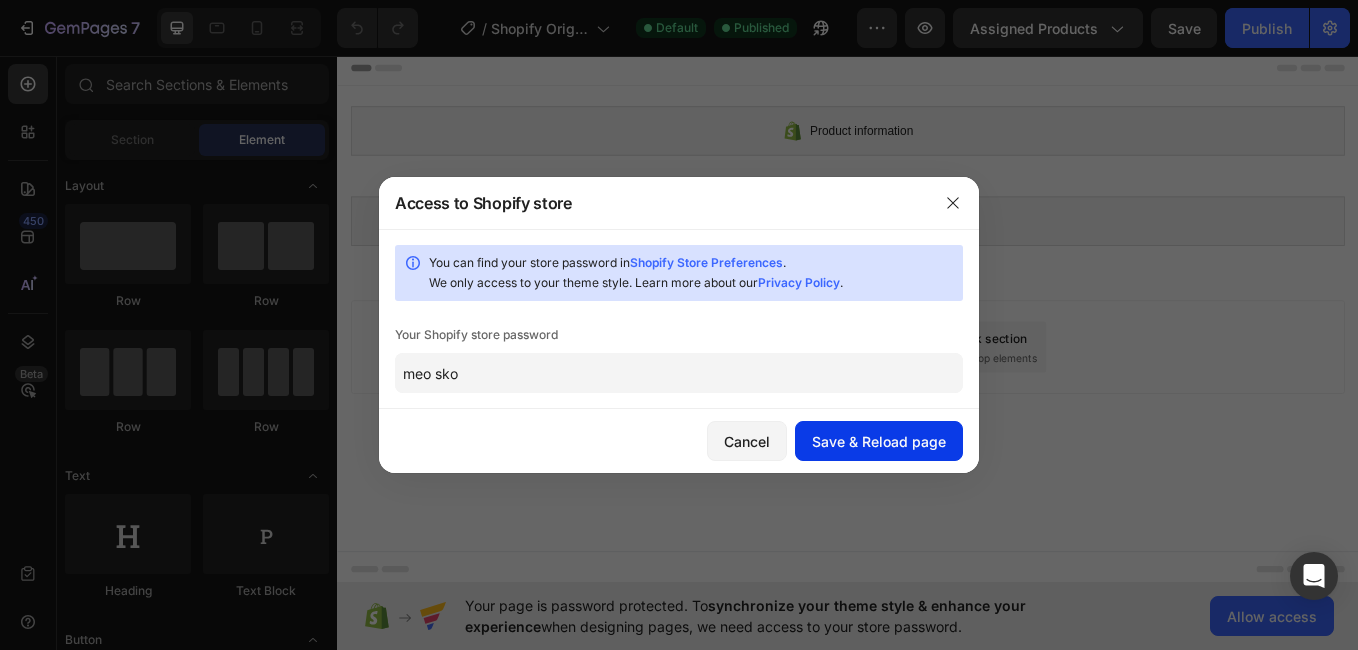 type on "meo sko" 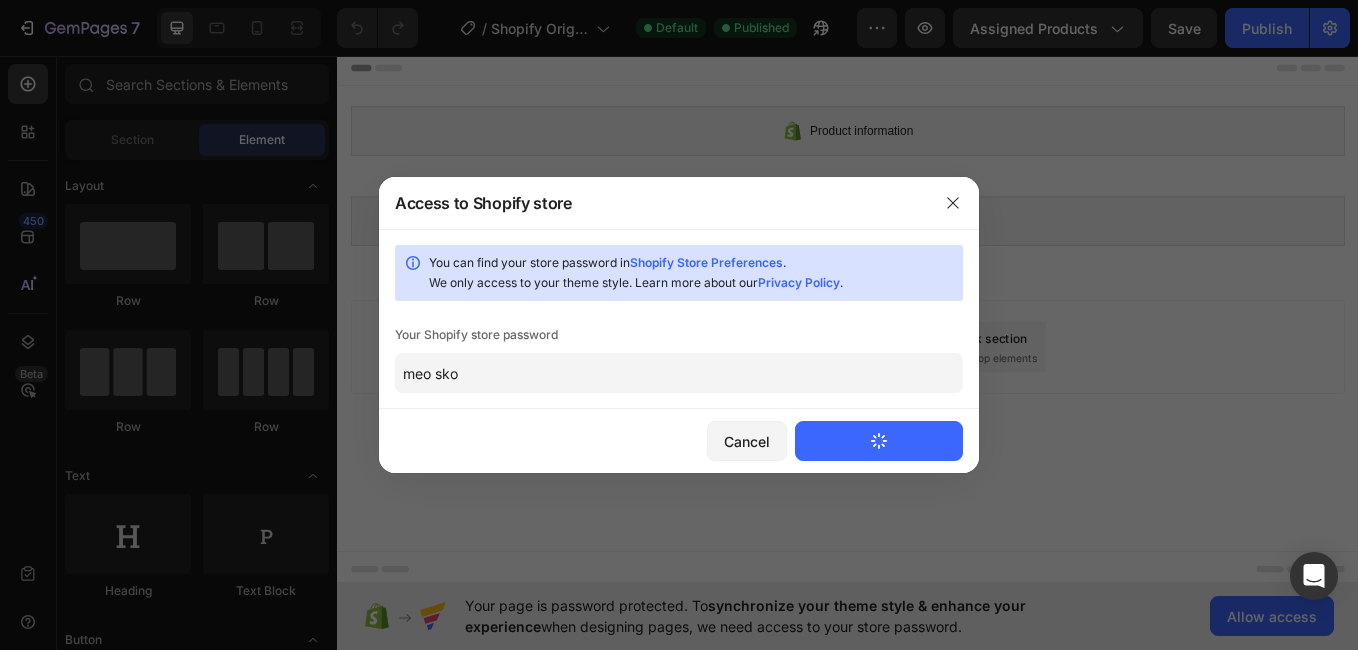 type 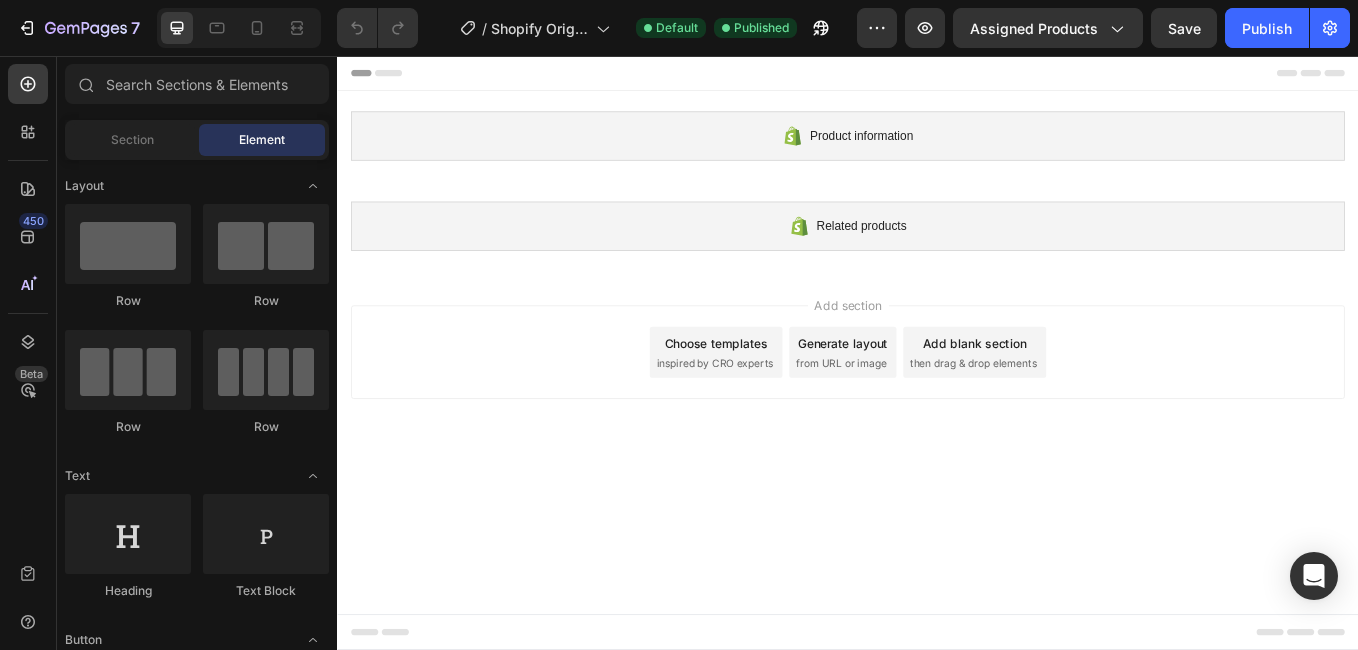 scroll, scrollTop: 0, scrollLeft: 0, axis: both 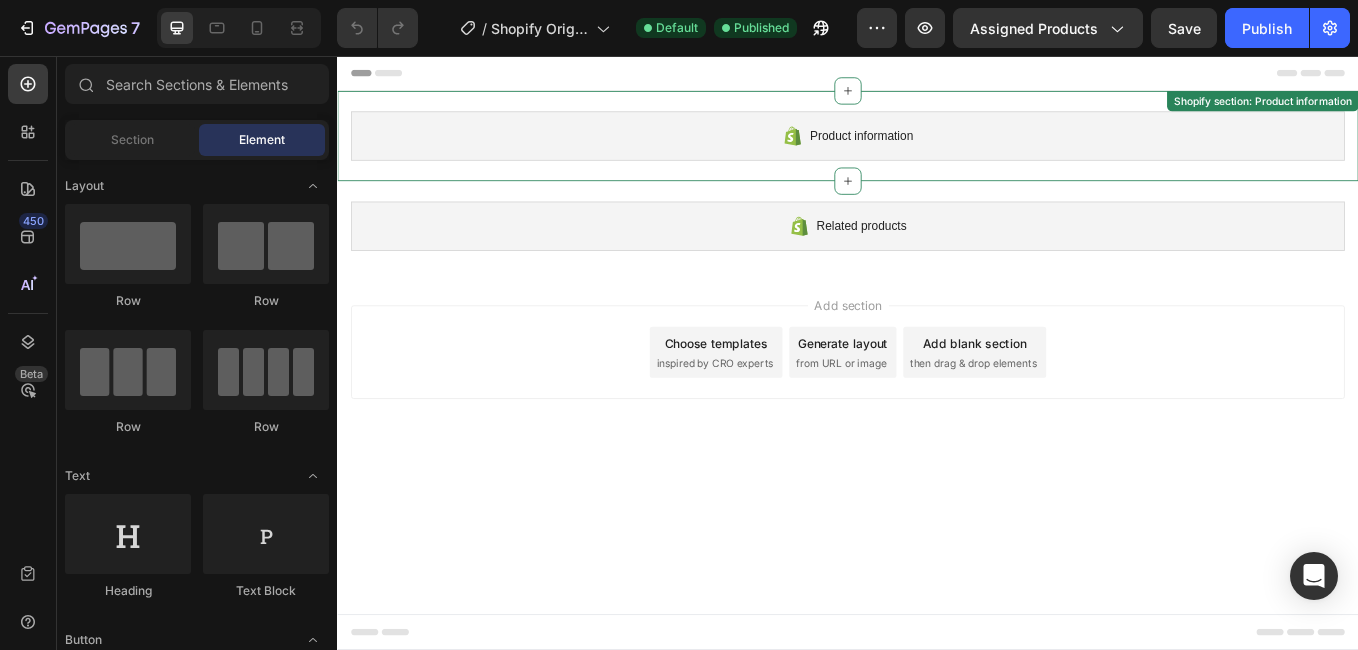 click 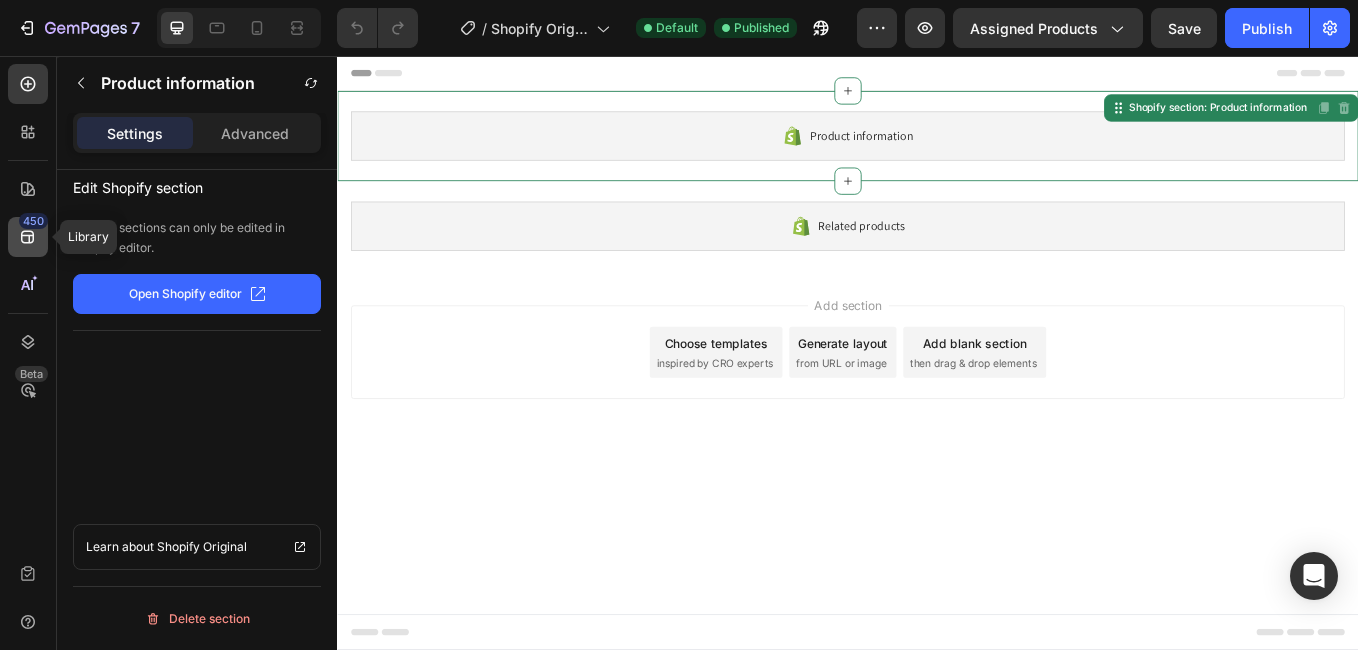 click 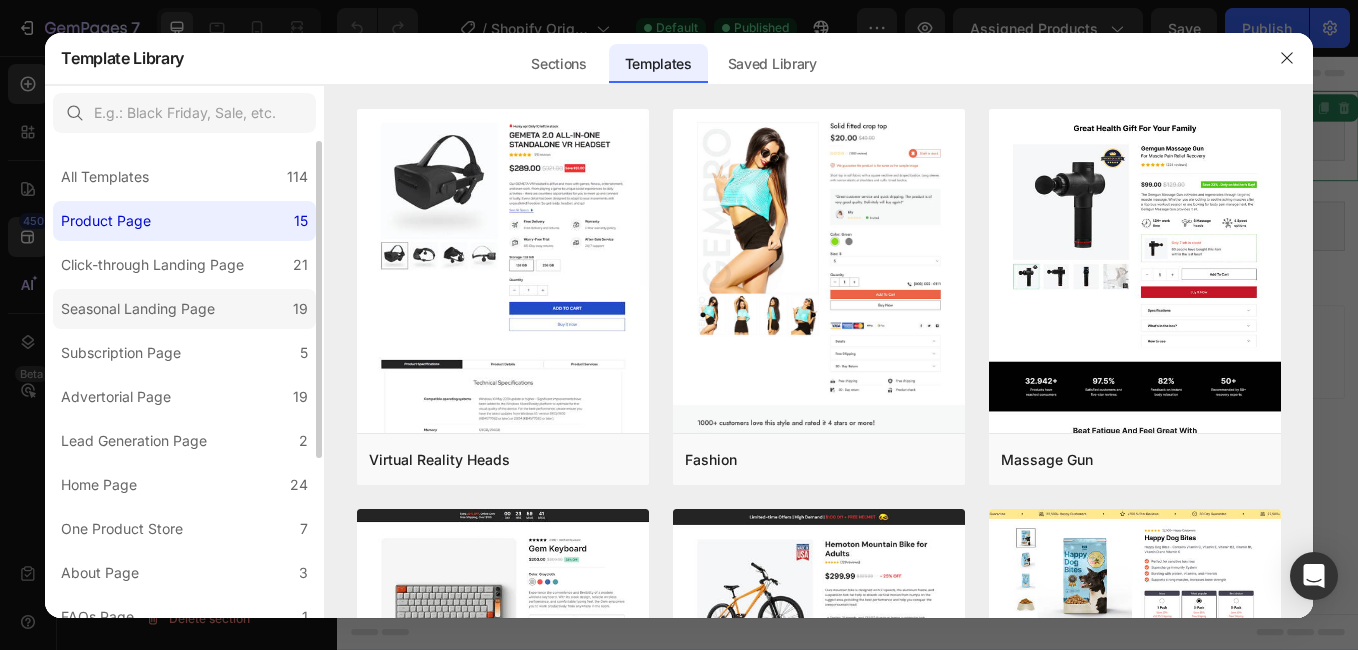 click on "Seasonal Landing Page" at bounding box center (138, 309) 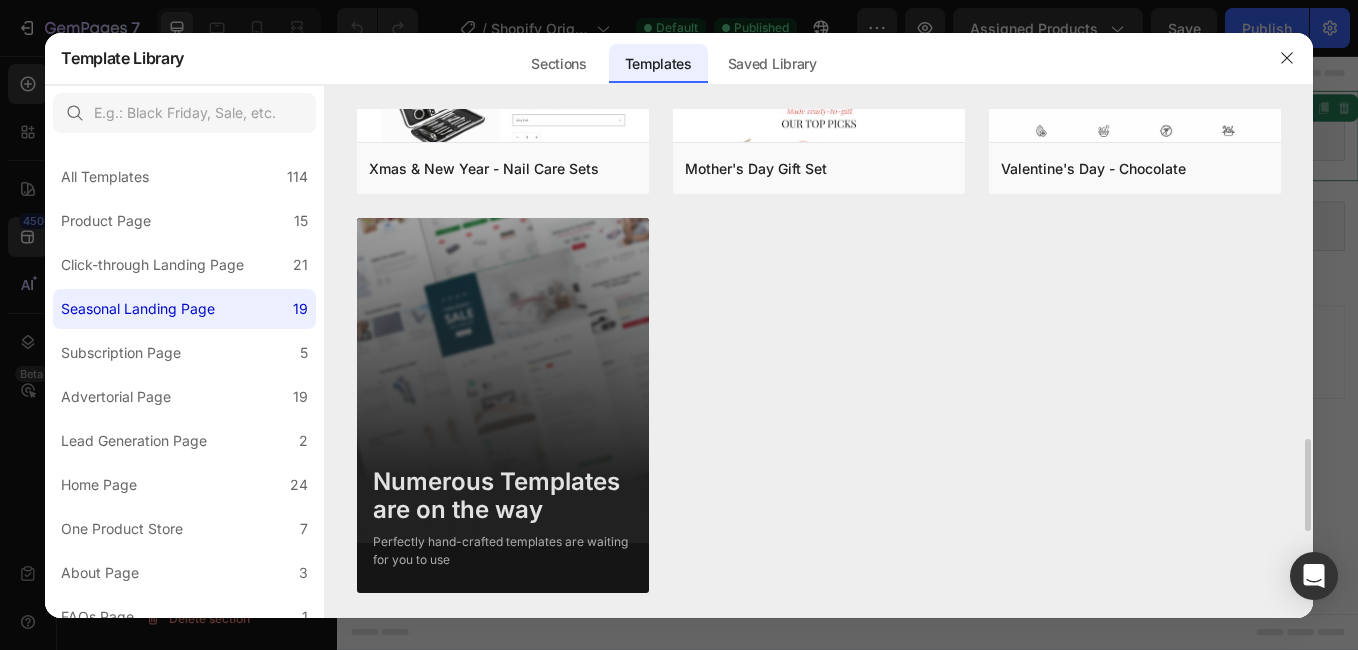 scroll, scrollTop: 1837, scrollLeft: 0, axis: vertical 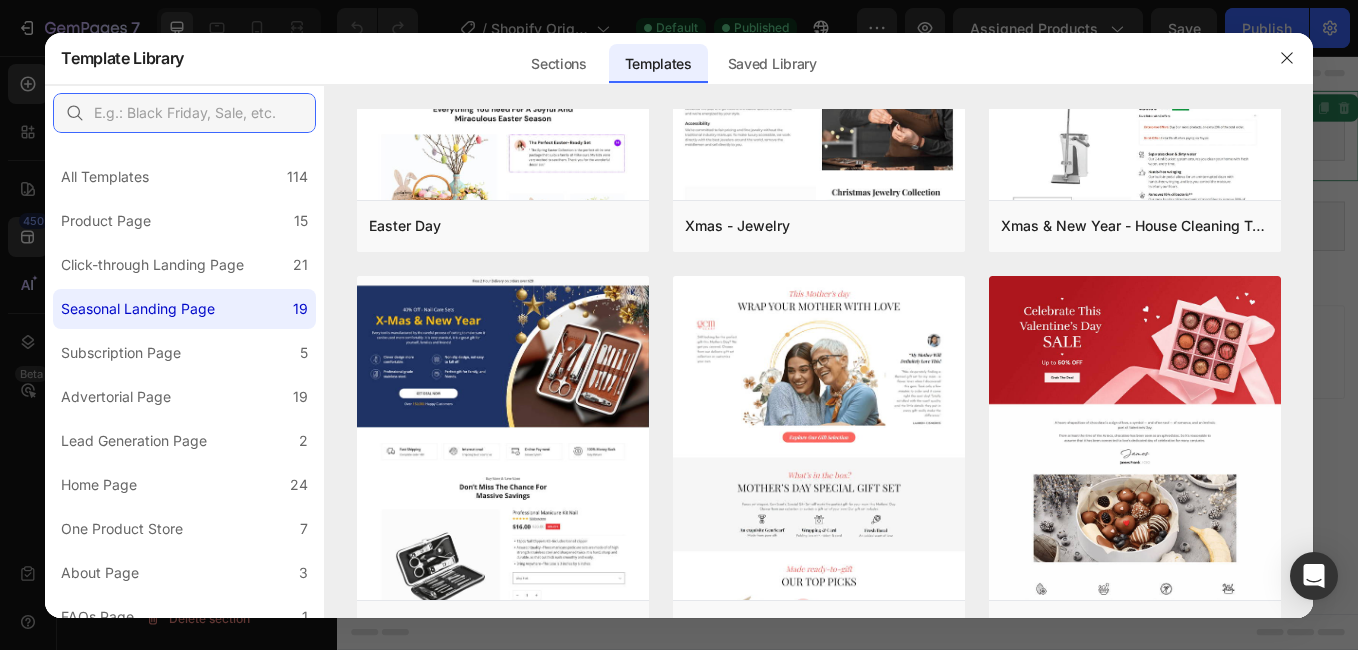 click at bounding box center (184, 113) 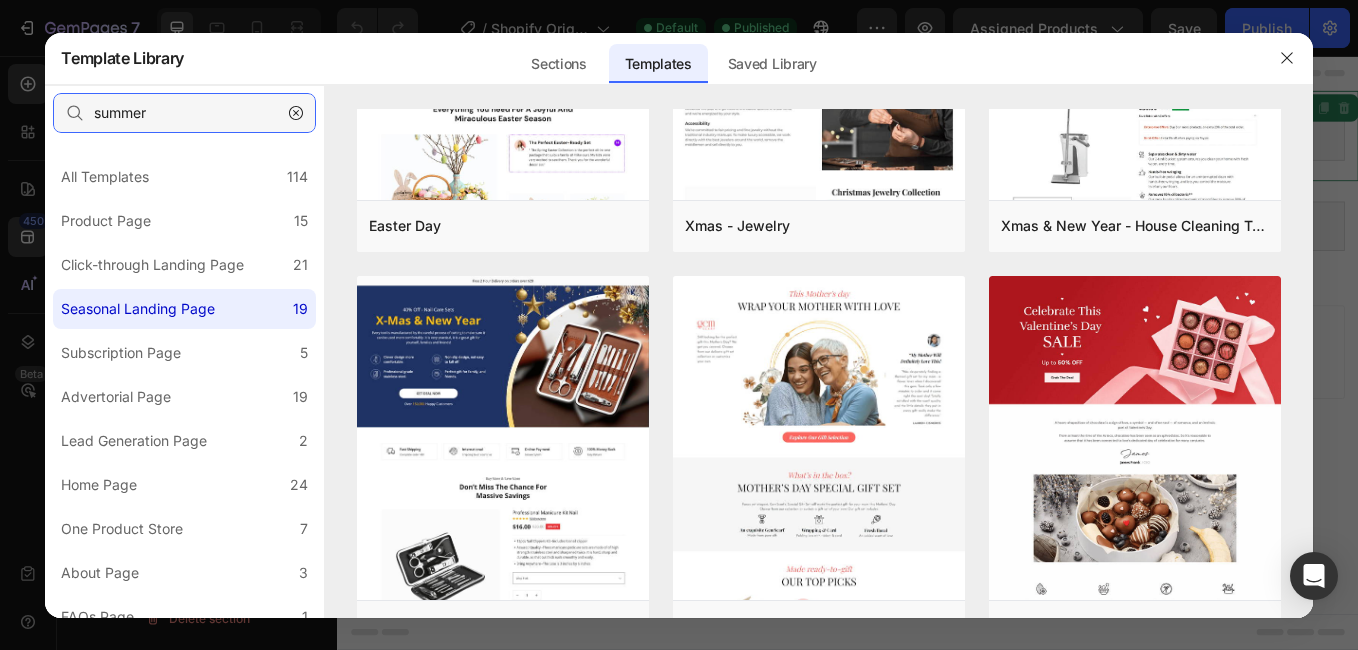scroll, scrollTop: 0, scrollLeft: 0, axis: both 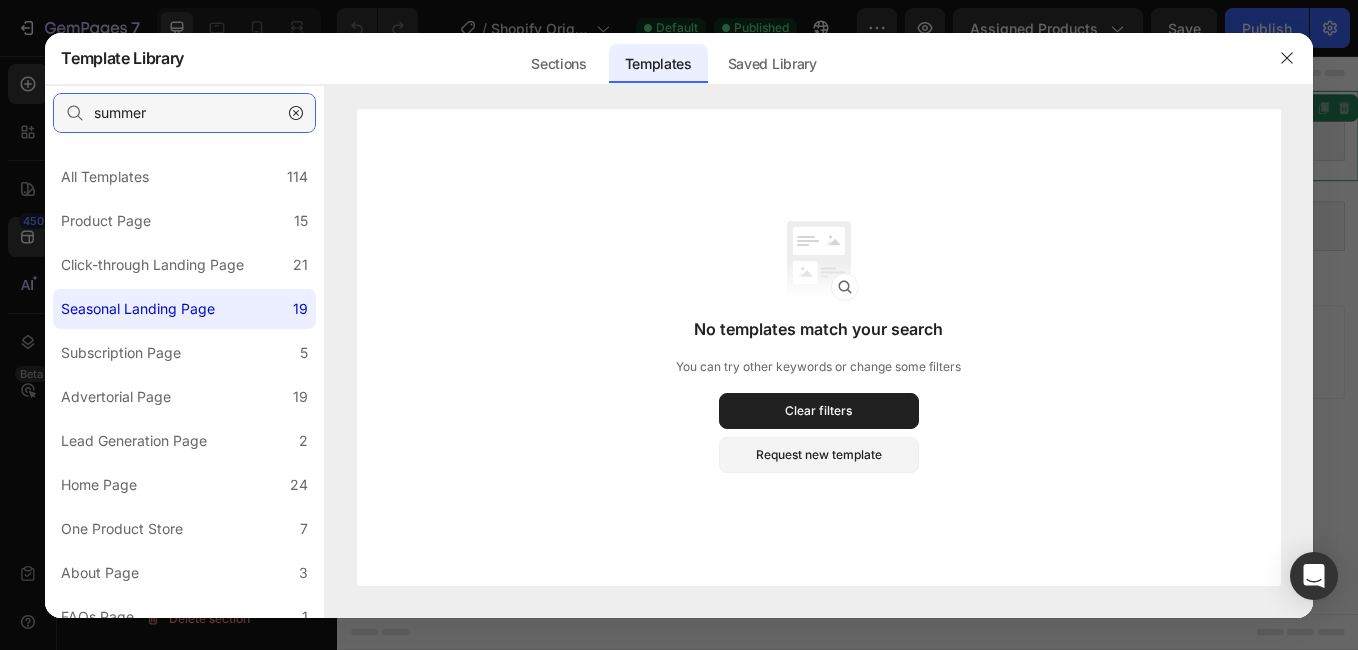 type on "summer" 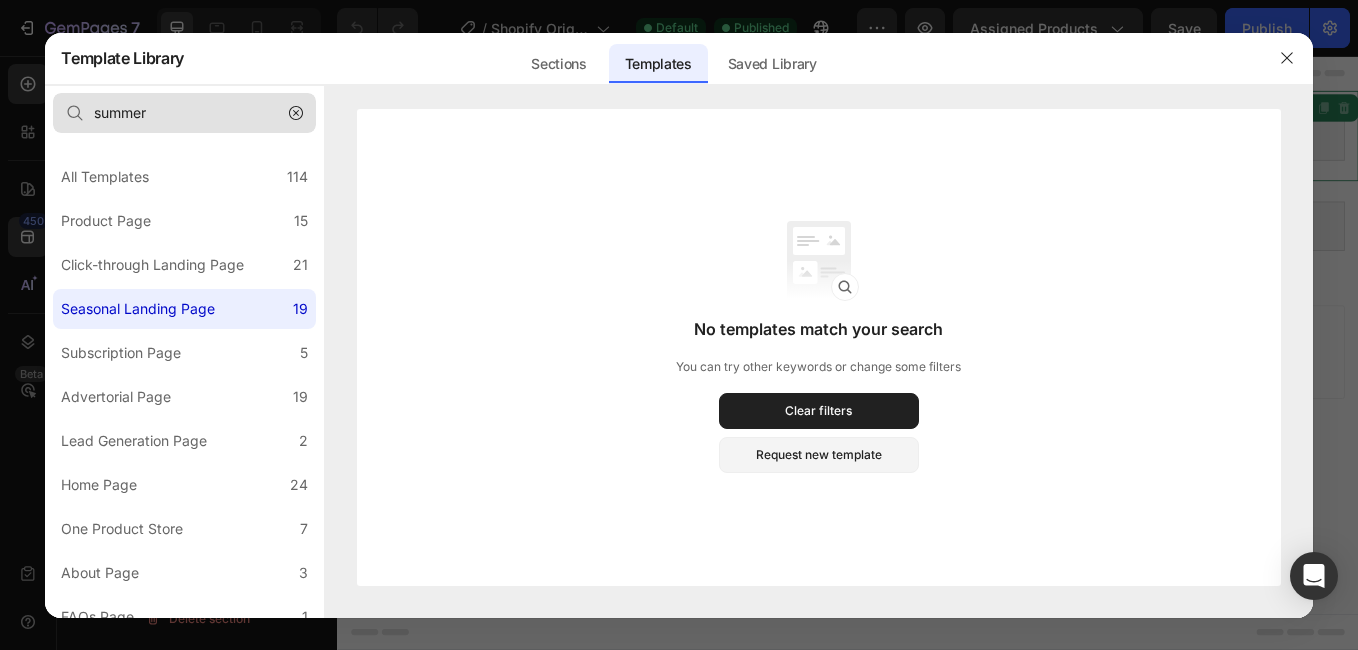 click at bounding box center (296, 113) 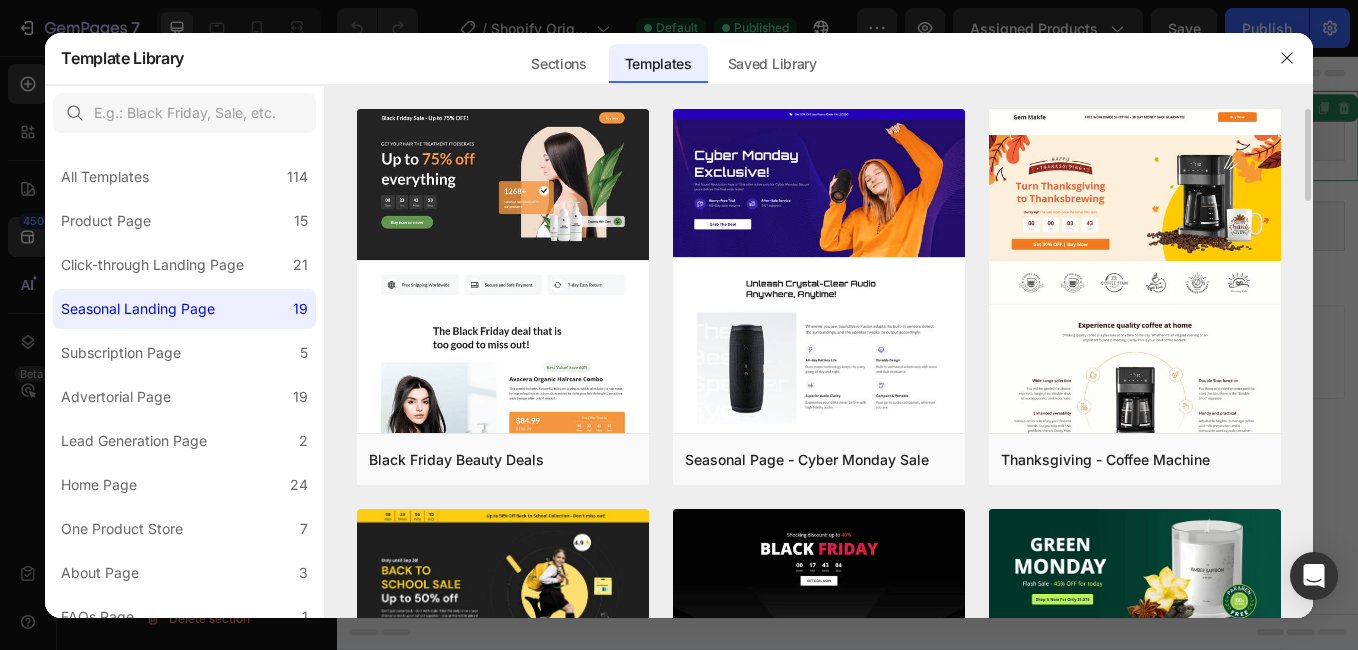click on "Black Friday Beauty Deals Add to page  Preview  Seasonal Page - Cyber Monday Sale Add to page  Preview  Thanksgiving - Coffee Machine Add to page  Preview  Back To School Add to page  Preview  Black Friday - Camera Add to page  Preview  Green Monday - Decor Add to page  Preview  Seasonal Landing Page - Halloween Sale Countdown Add to page  Preview  Thanksgiving Day - Kitchenwares Add to page  Preview  Valentine's Day - Artificial Flower Add to page  Preview  Seasonal Landing Page - Black Friday Sale Add to page  Preview  Black Friday - Tech Deals Add to page  Preview  Cyber Monday - Bedding Add to page  Preview  Easter Day Add to page  Preview  Xmas - Jewelry Add to page  Preview  Xmas & New Year - House Cleaning Tools Add to page  Preview  Xmas & New Year - Nail Care Sets Add to page  Preview  Mother's Day Gift Set Add to page  Preview  Valentine's Day - Chocolate Add to page  Preview   Numerous Templates  are on the way   Perfectly hand-crafted templates are waiting for you to use" at bounding box center (818, 1511) 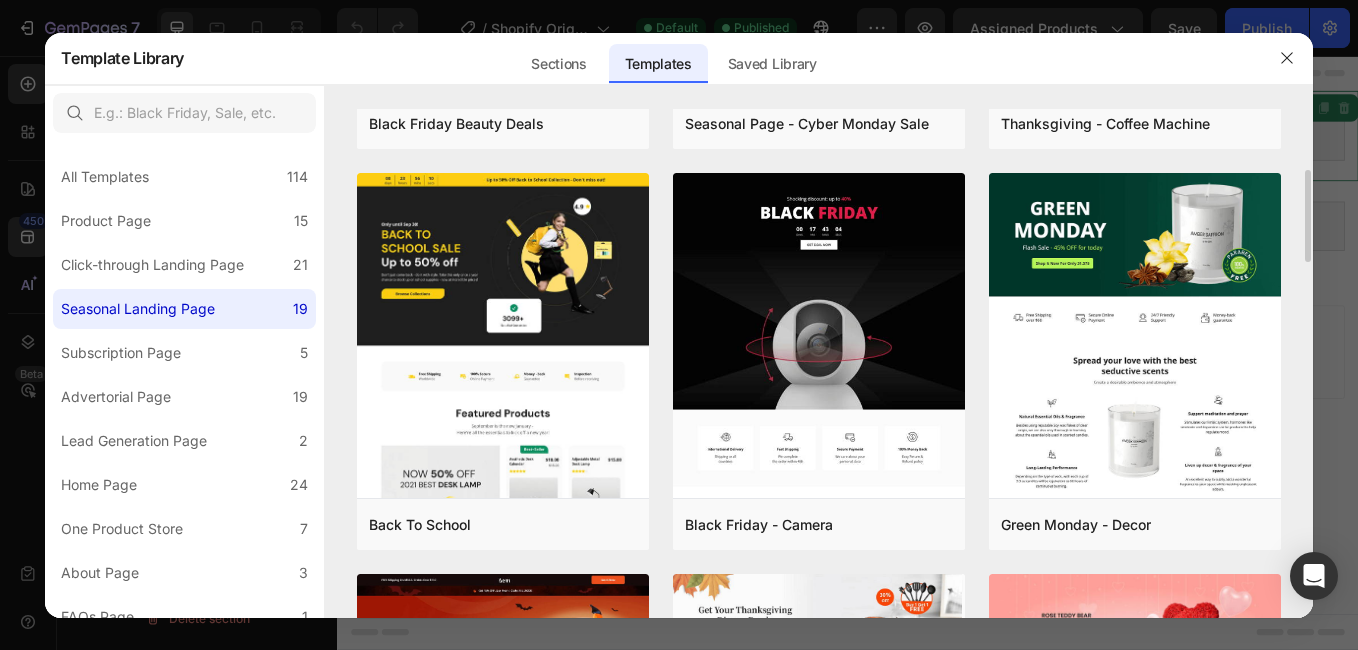 scroll, scrollTop: 341, scrollLeft: 0, axis: vertical 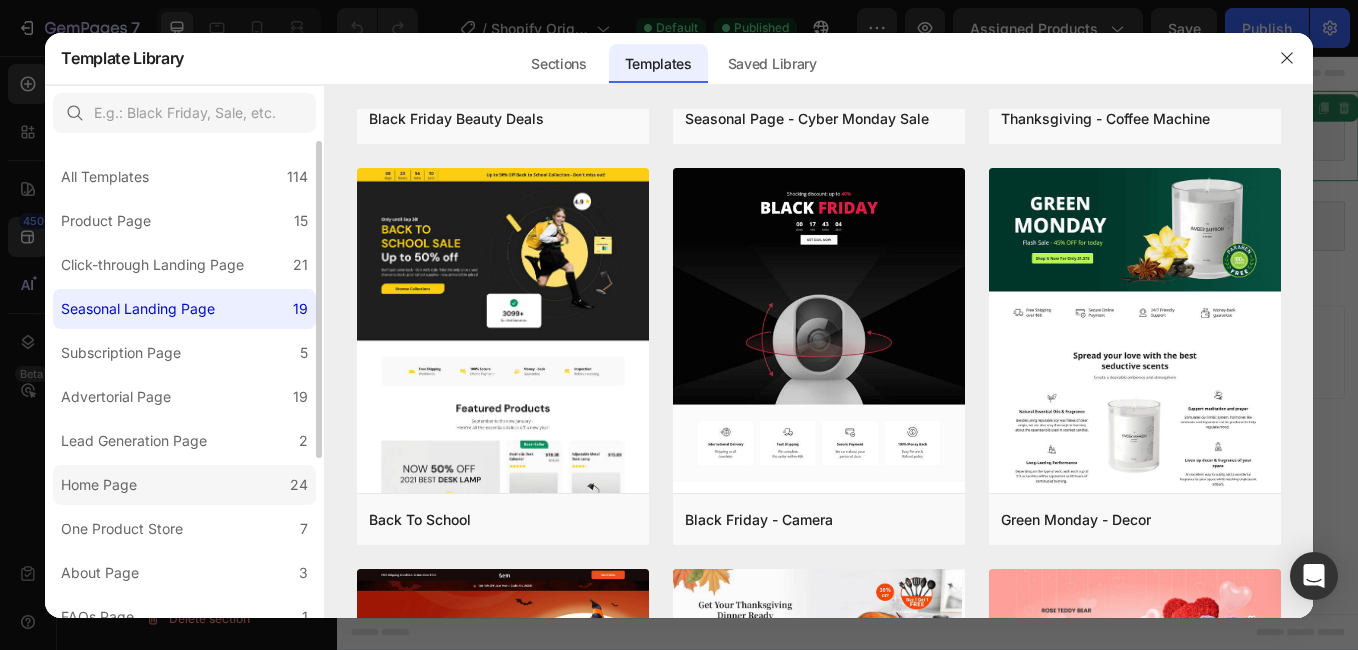 click on "Home Page 24" 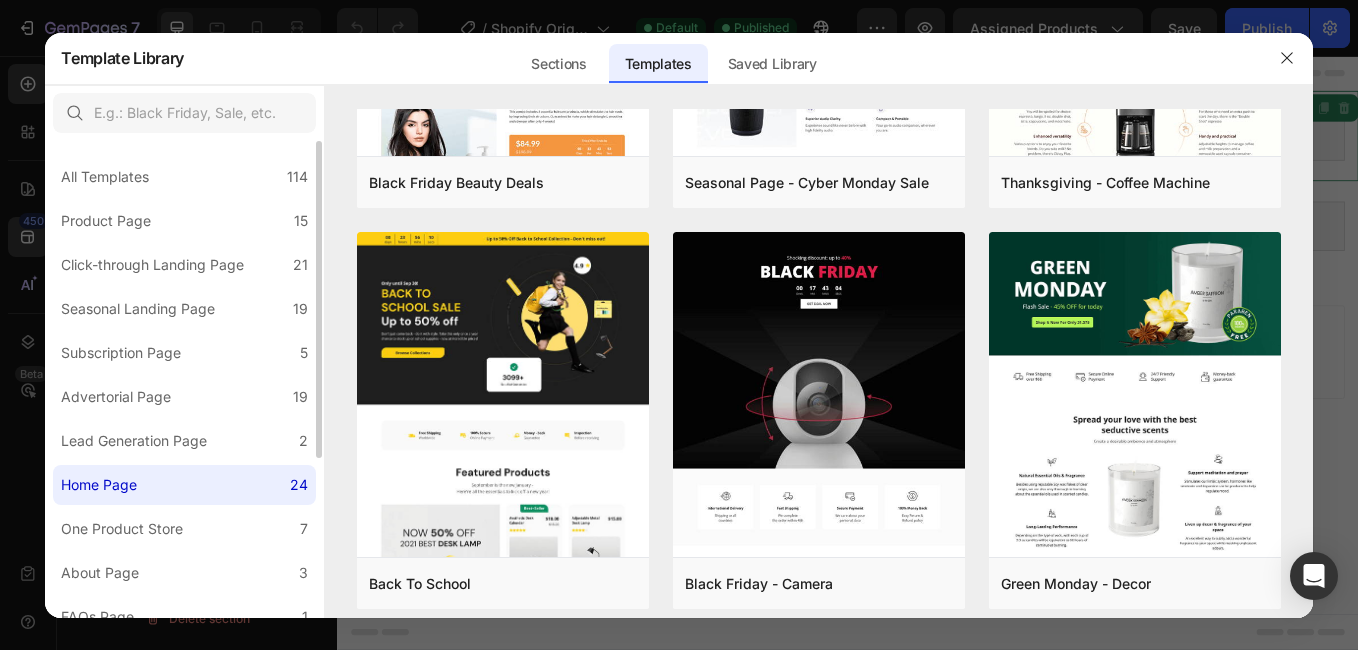 scroll, scrollTop: 0, scrollLeft: 0, axis: both 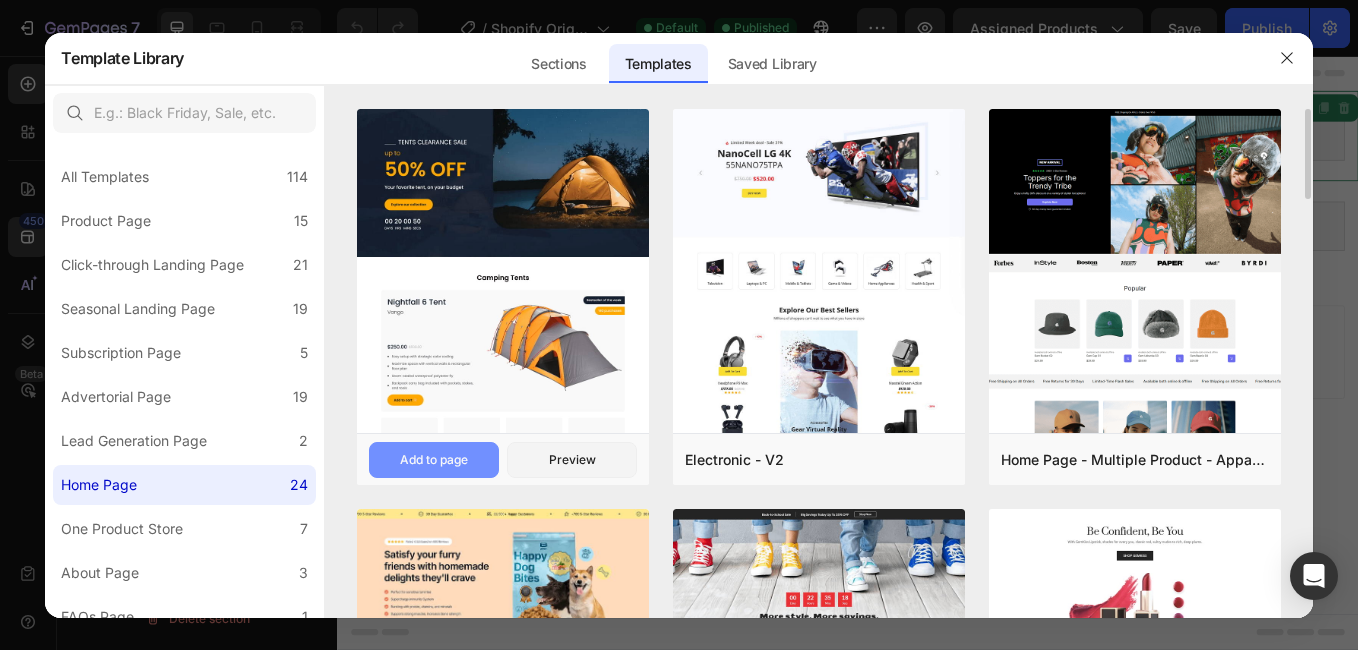 click on "Add to page" at bounding box center (434, 460) 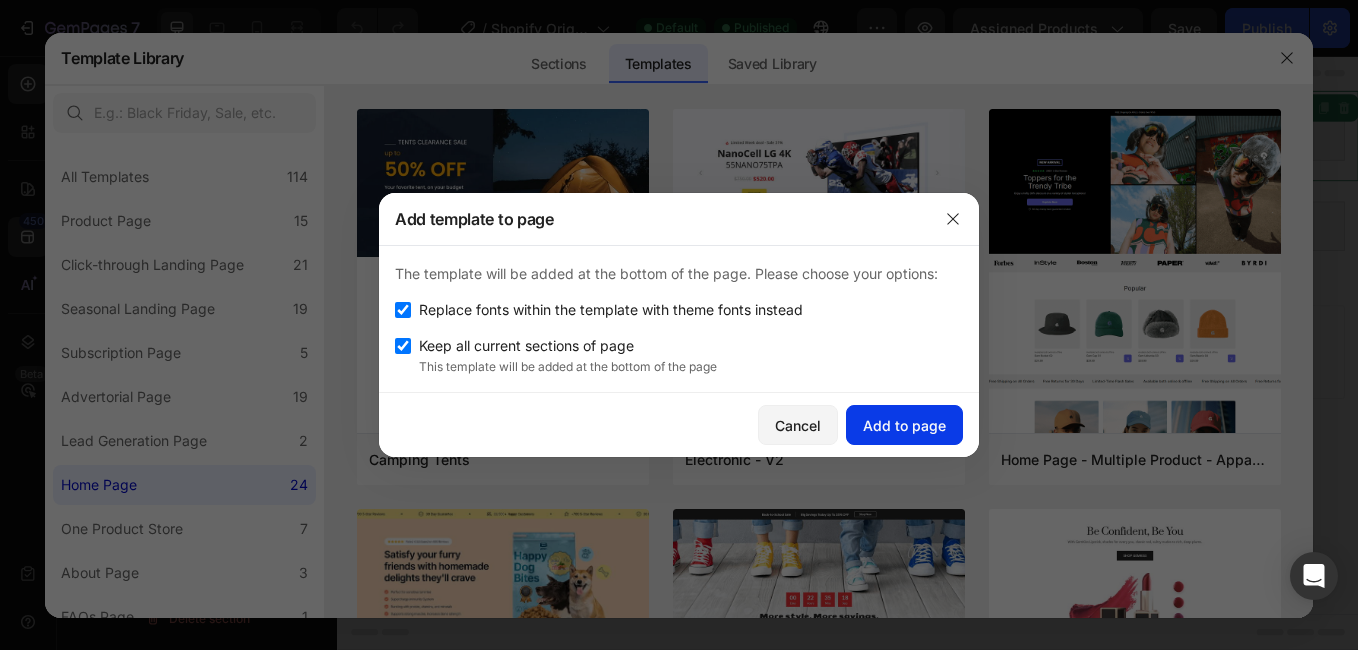 click on "Add to page" at bounding box center [904, 425] 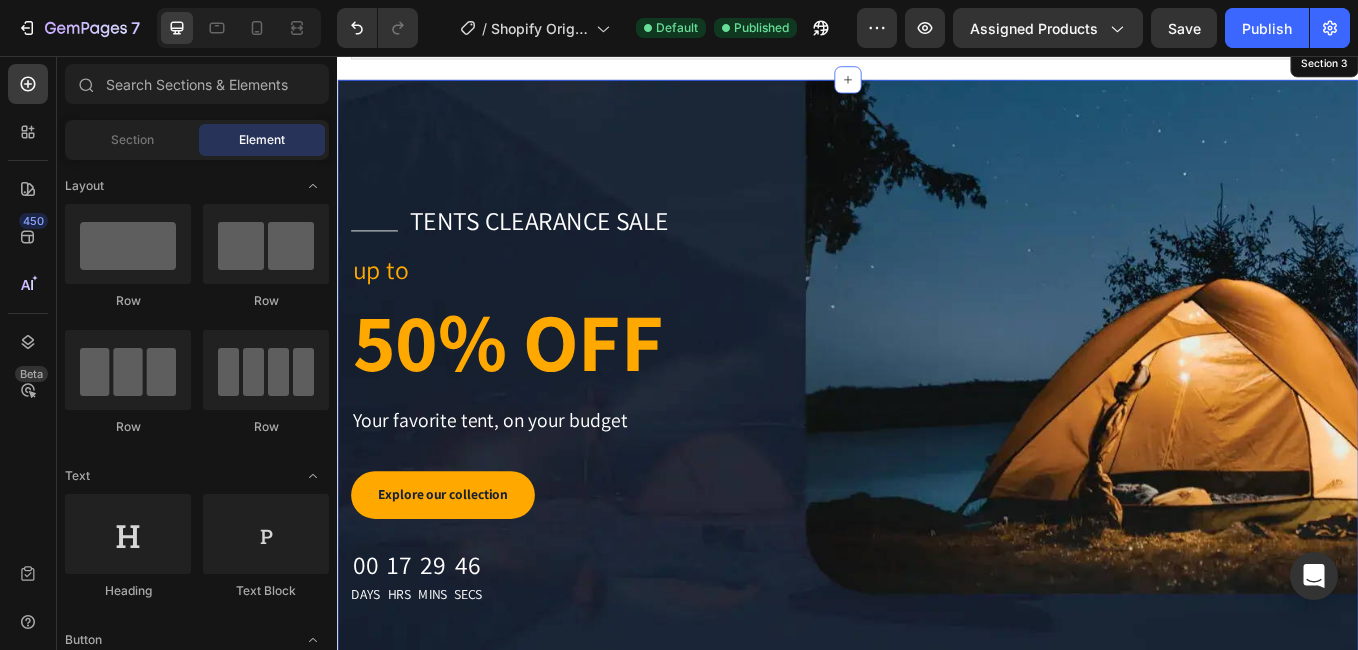 scroll, scrollTop: 0, scrollLeft: 0, axis: both 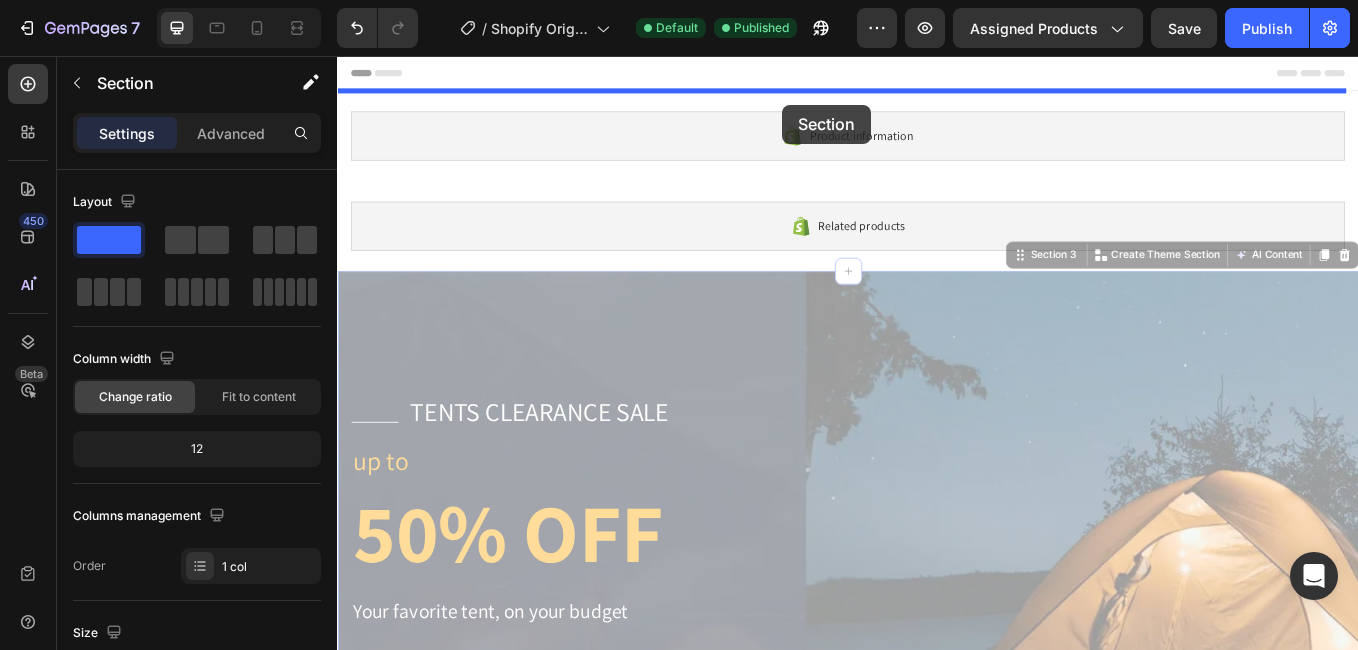 drag, startPoint x: 845, startPoint y: 345, endPoint x: 860, endPoint y: 113, distance: 232.4844 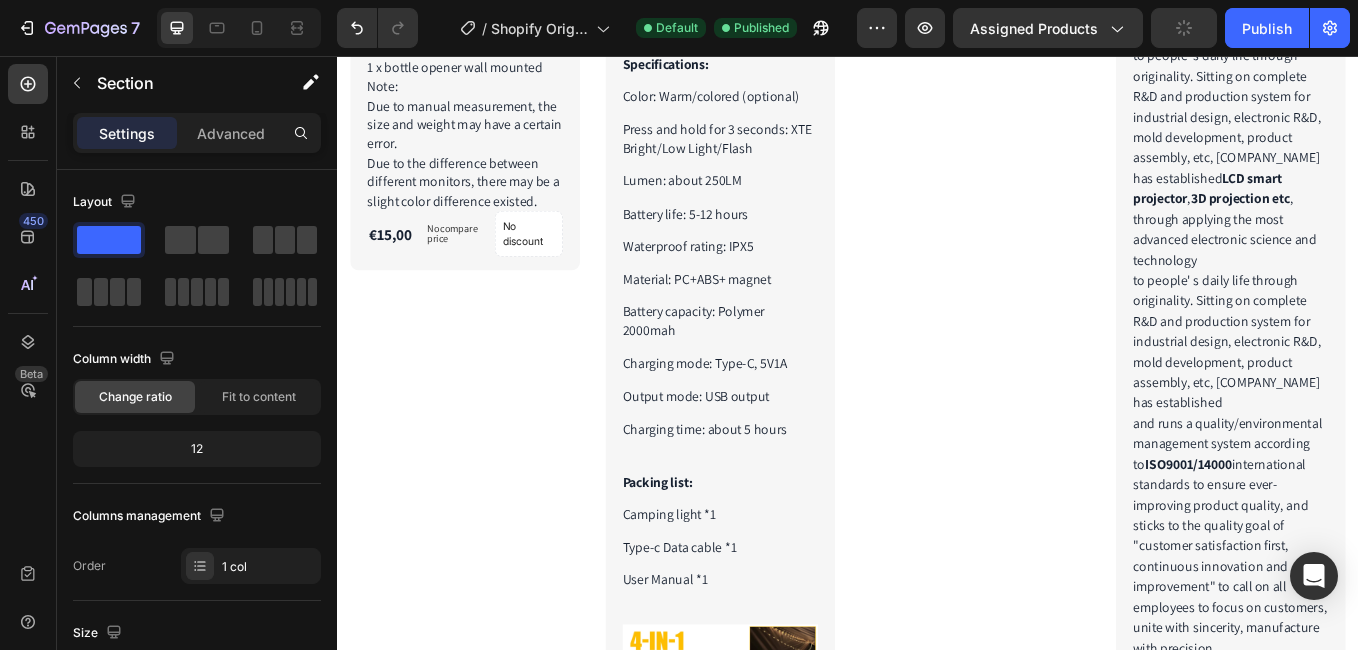 scroll, scrollTop: 3733, scrollLeft: 0, axis: vertical 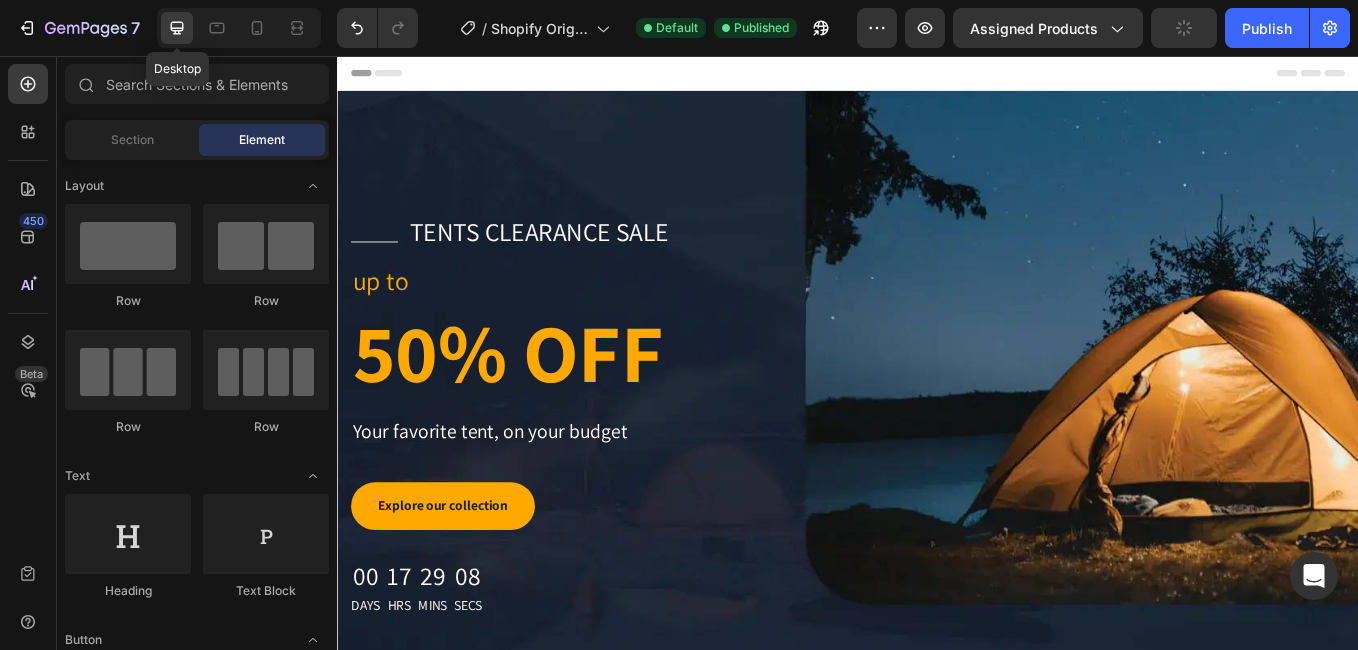 click 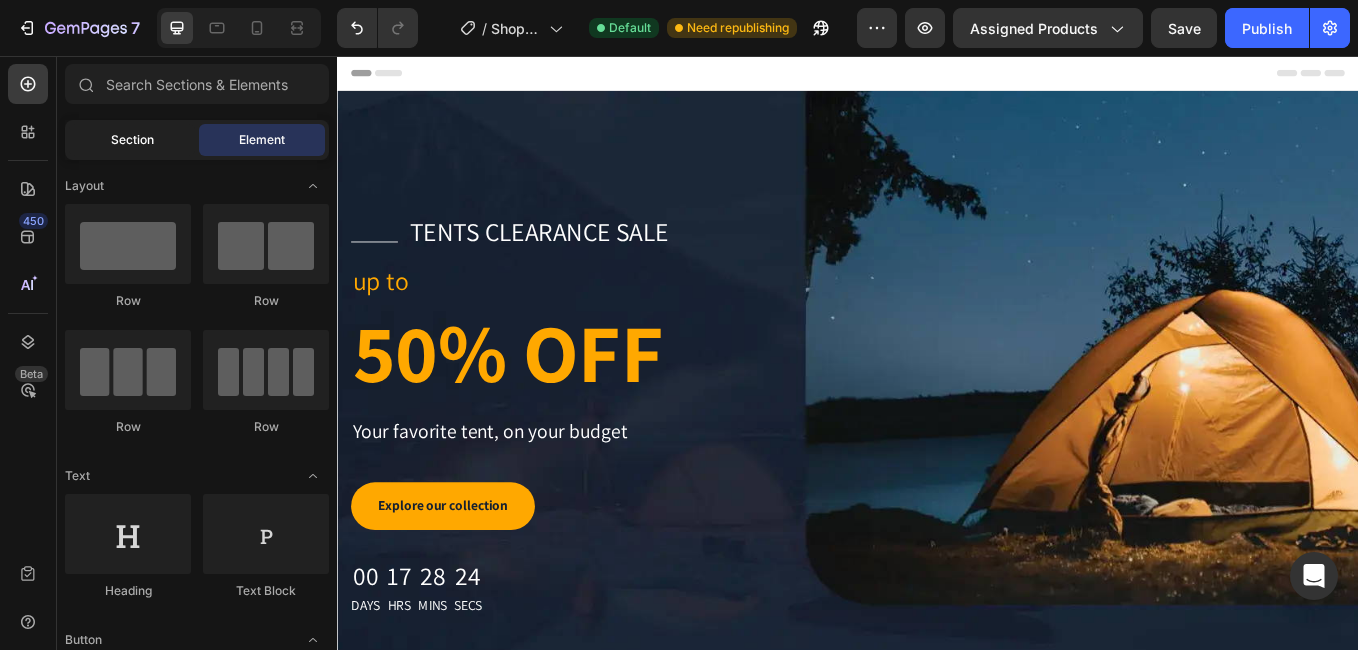 click on "Section" 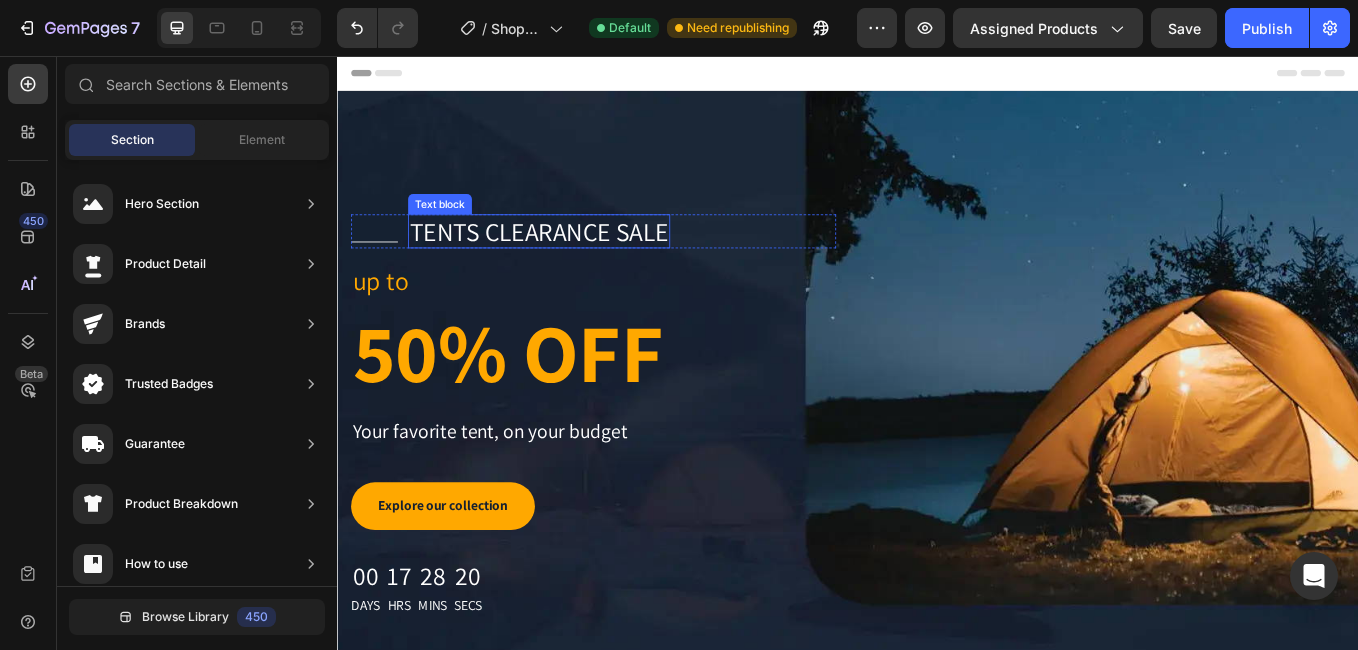 click on "Title Line tents clearance sale Text block Row up to Text block 50% OFF   Heading Your favorite tent, on your budget  Text block Explore our collection Button 00 Days 17 Hrs 28 Mins 20 Secs Countdown Timer" at bounding box center [638, 478] 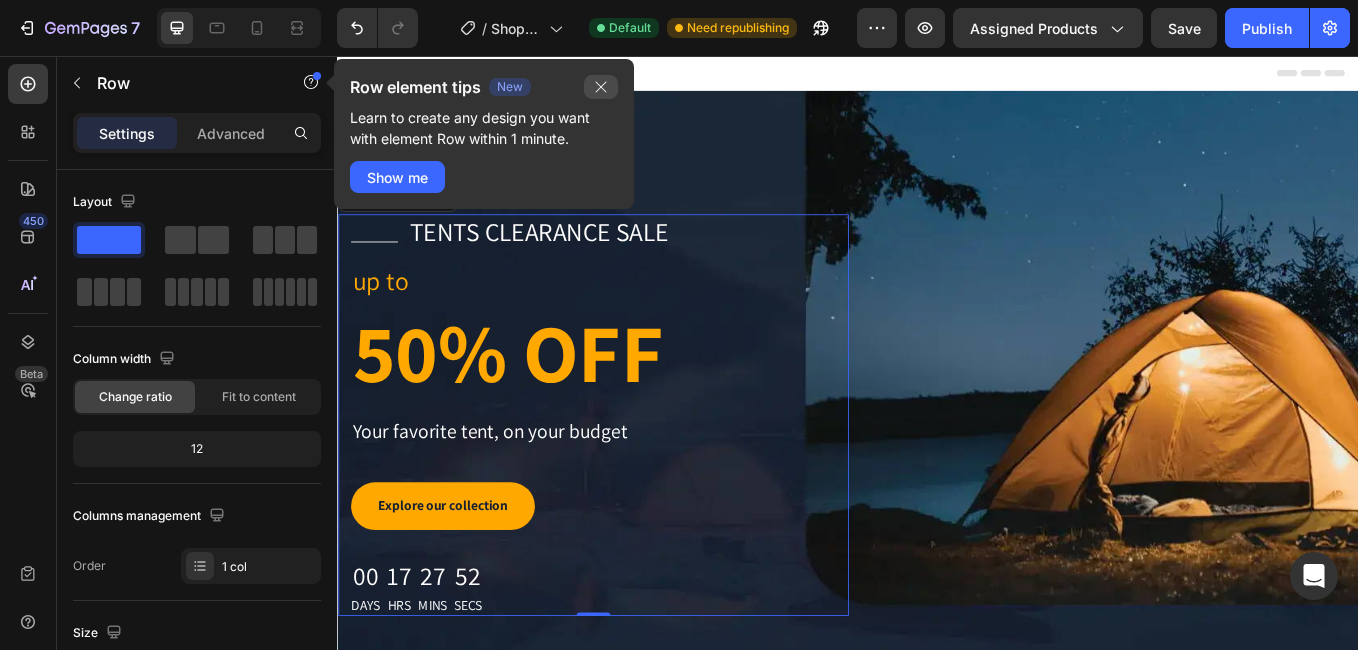 click 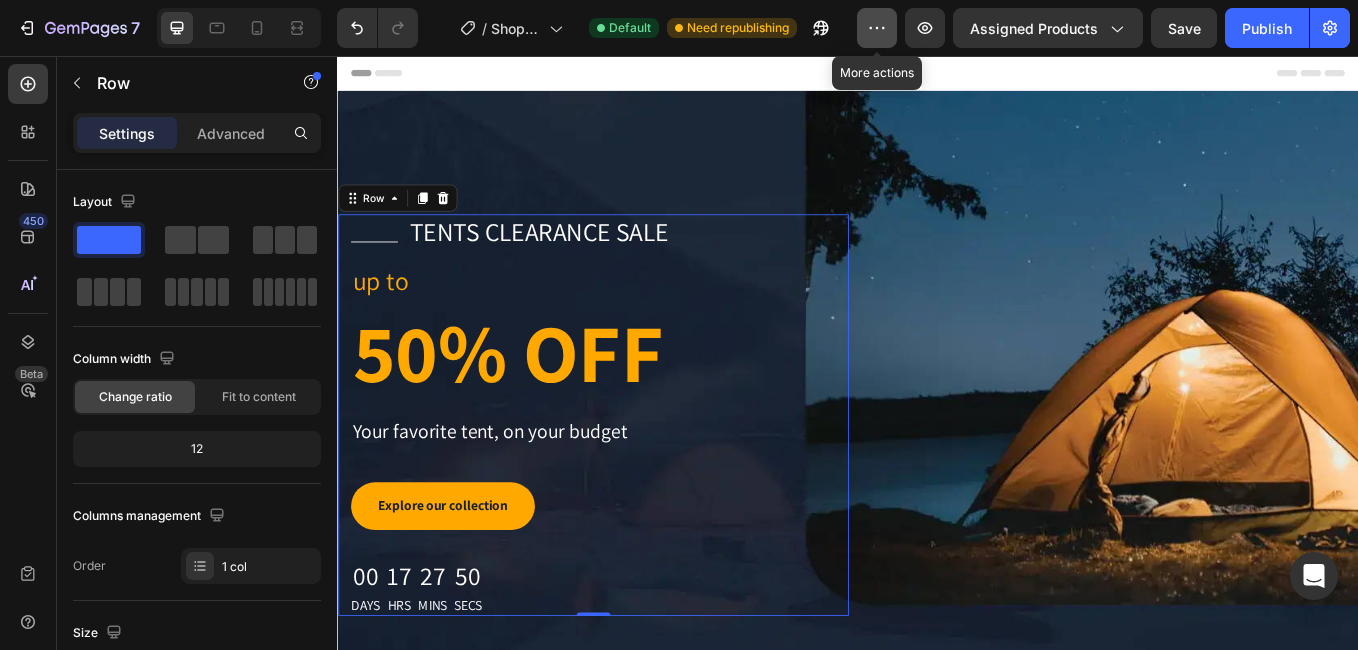 click 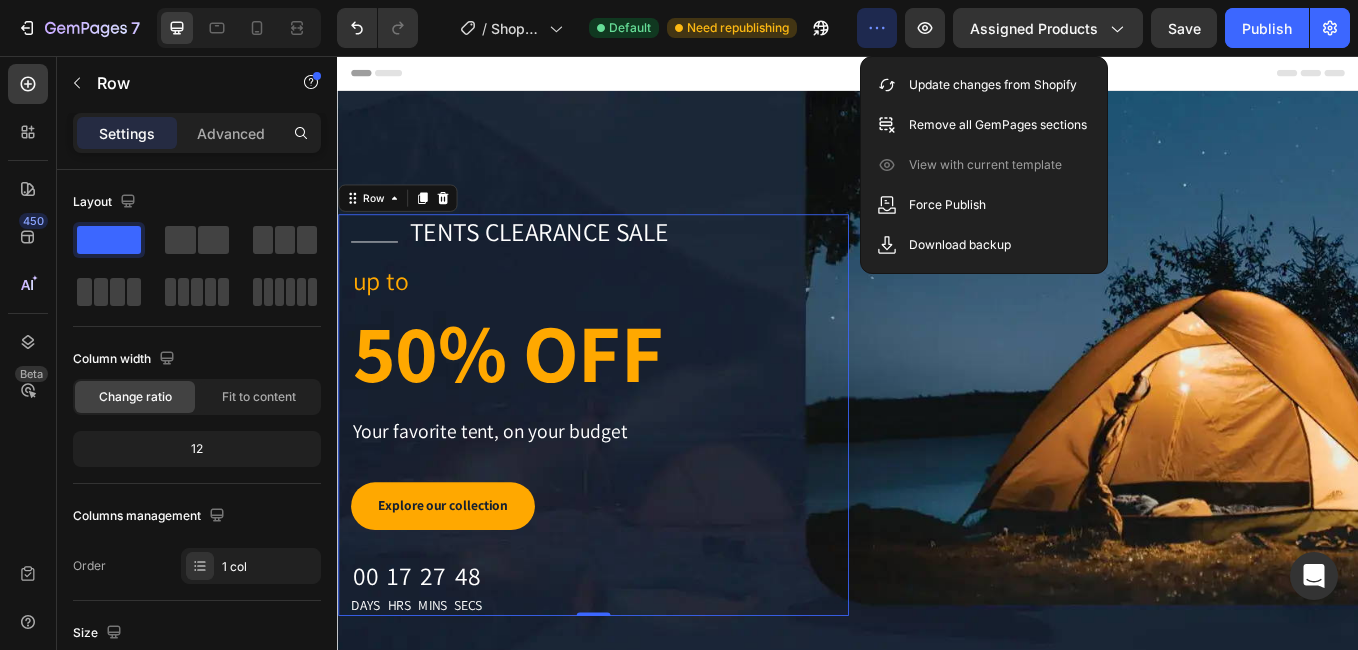 click 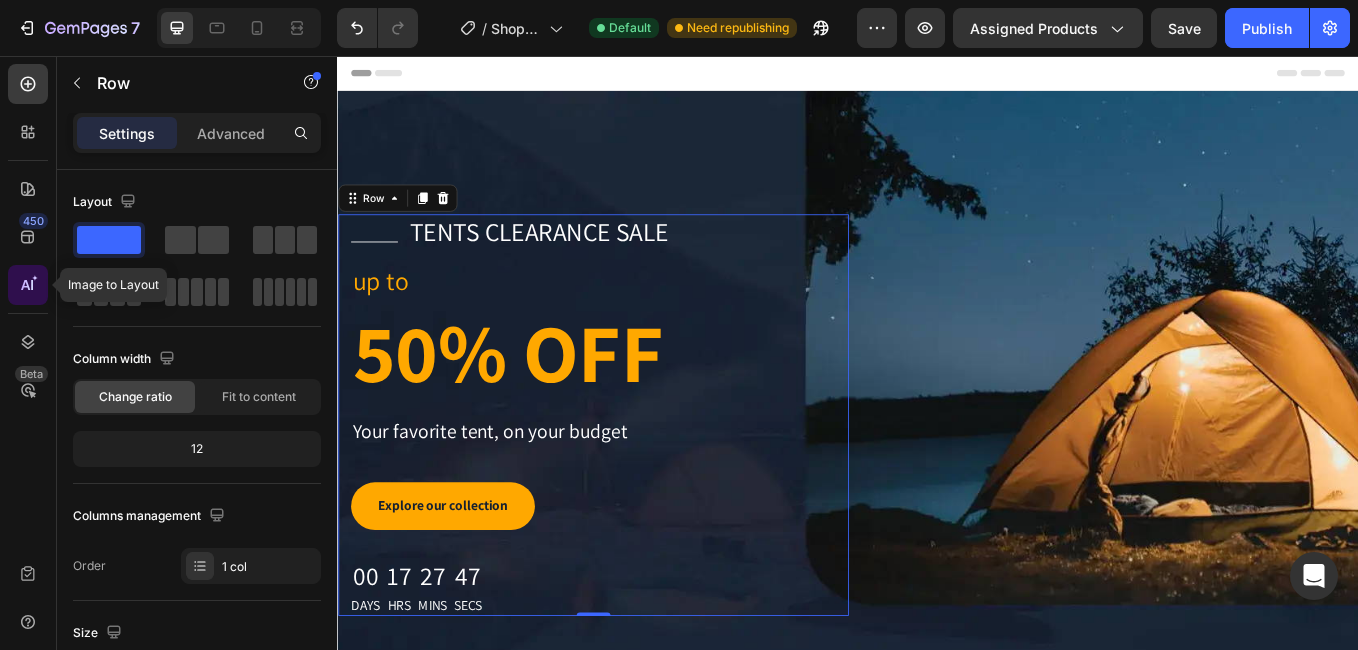 click 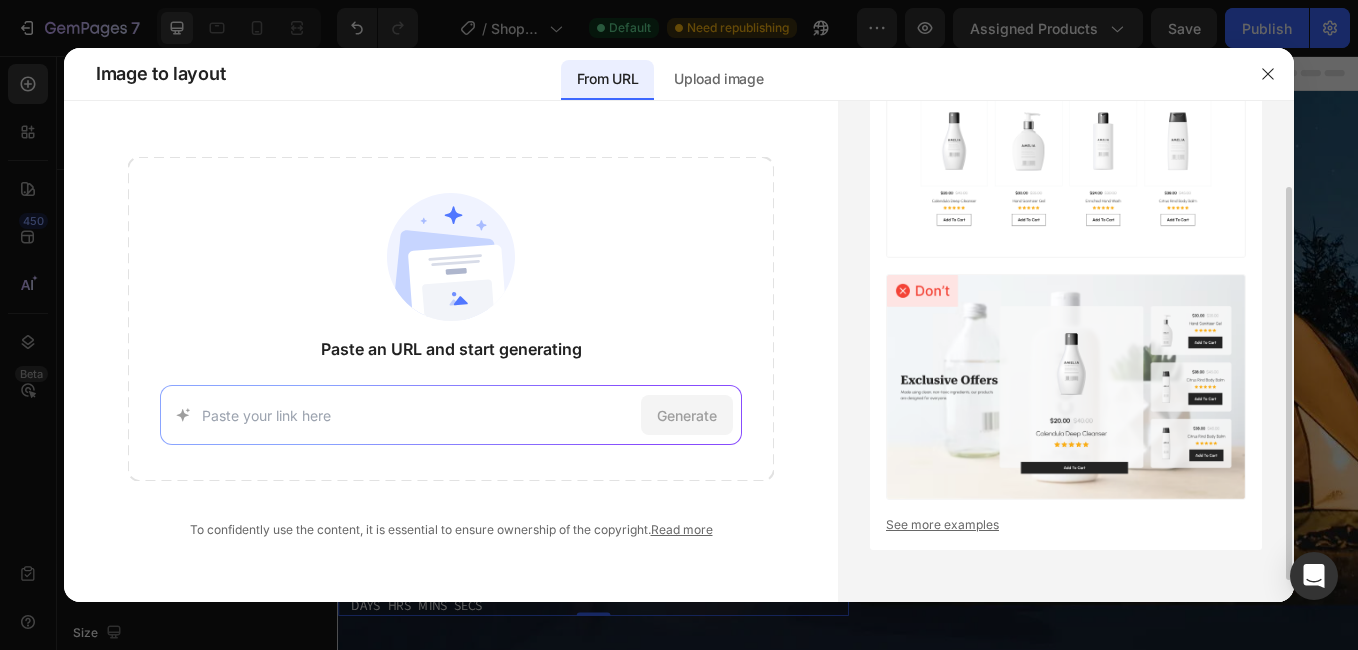 scroll, scrollTop: 0, scrollLeft: 0, axis: both 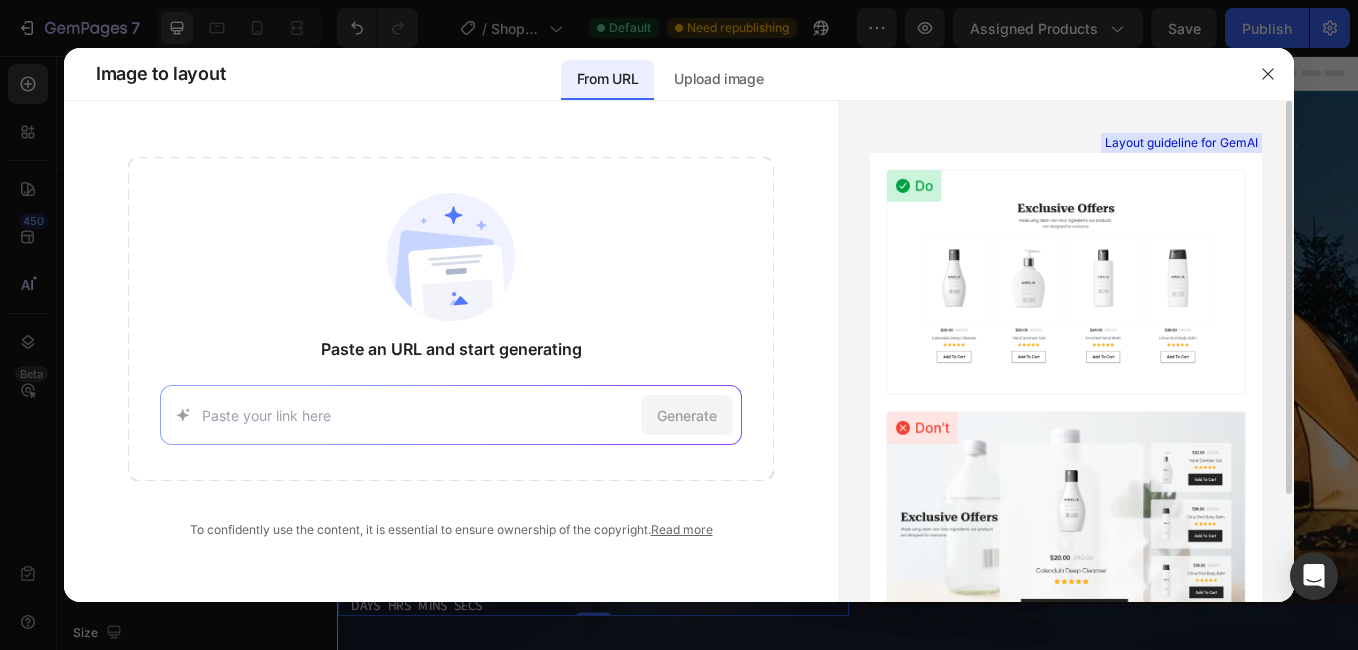 click on "Layout guideline for GemAI See more examples" at bounding box center [1066, 351] 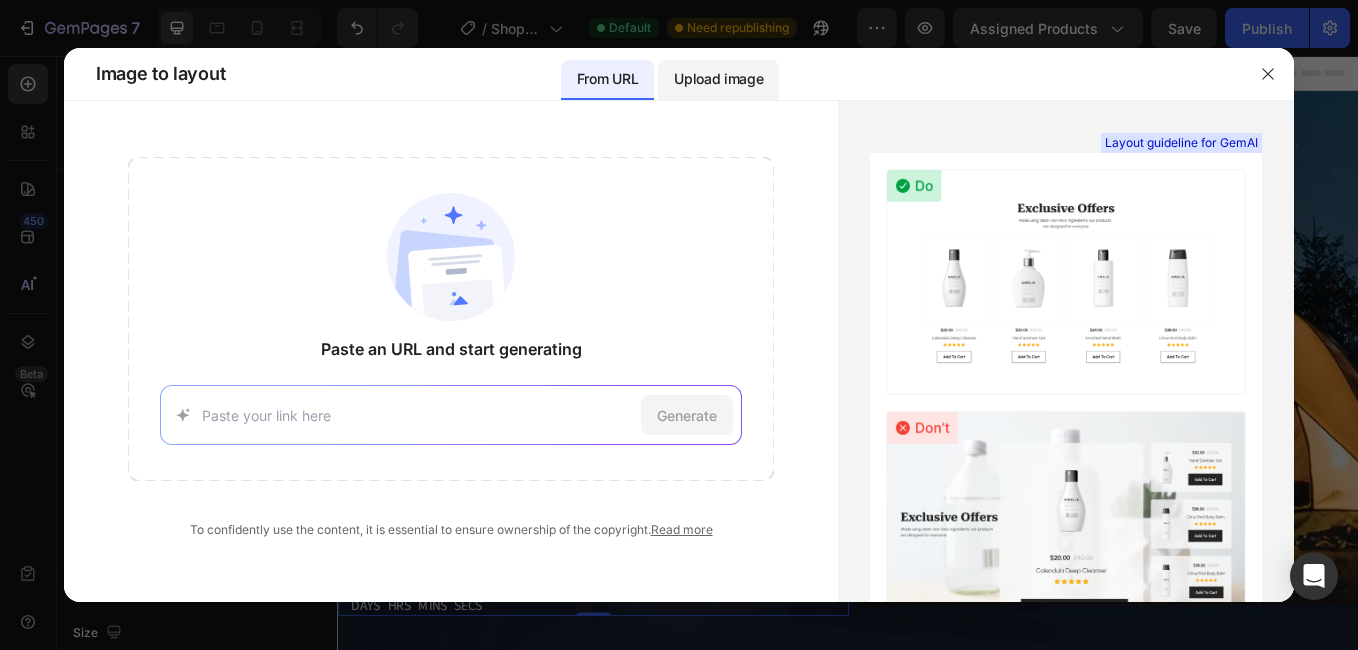 click on "Upload image" at bounding box center [718, 79] 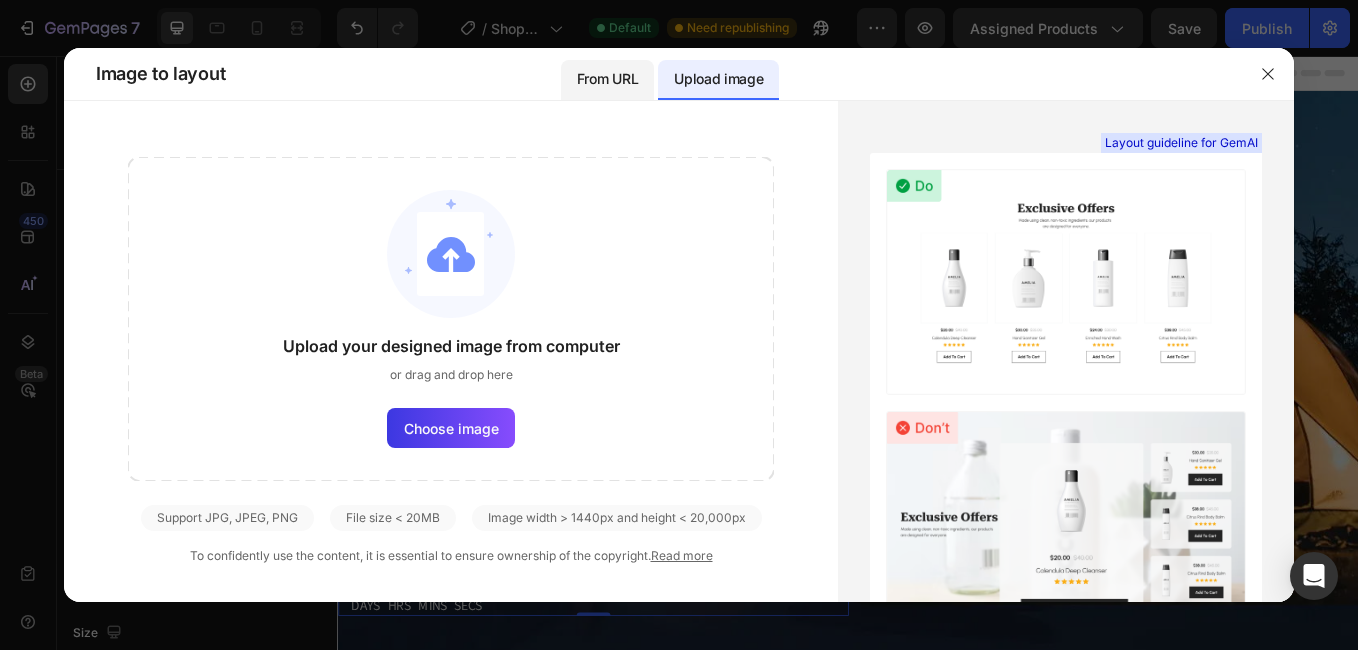 click on "From URL" at bounding box center (607, 79) 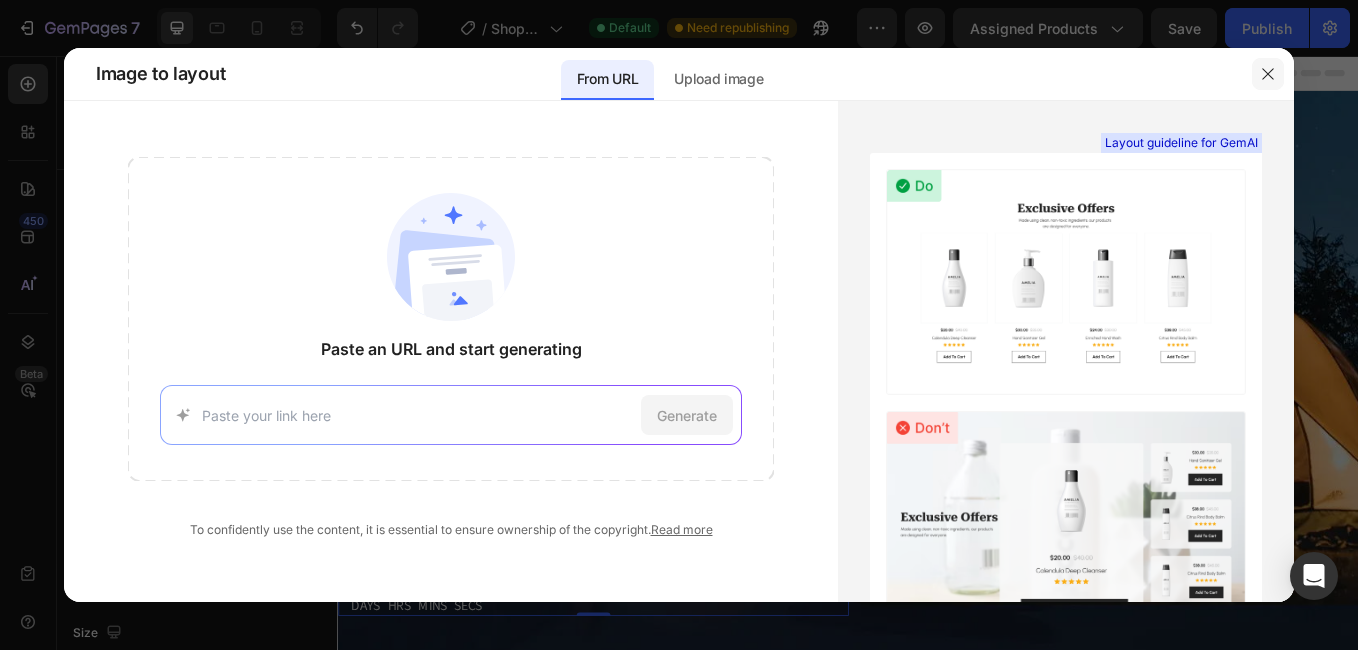 click at bounding box center (1268, 74) 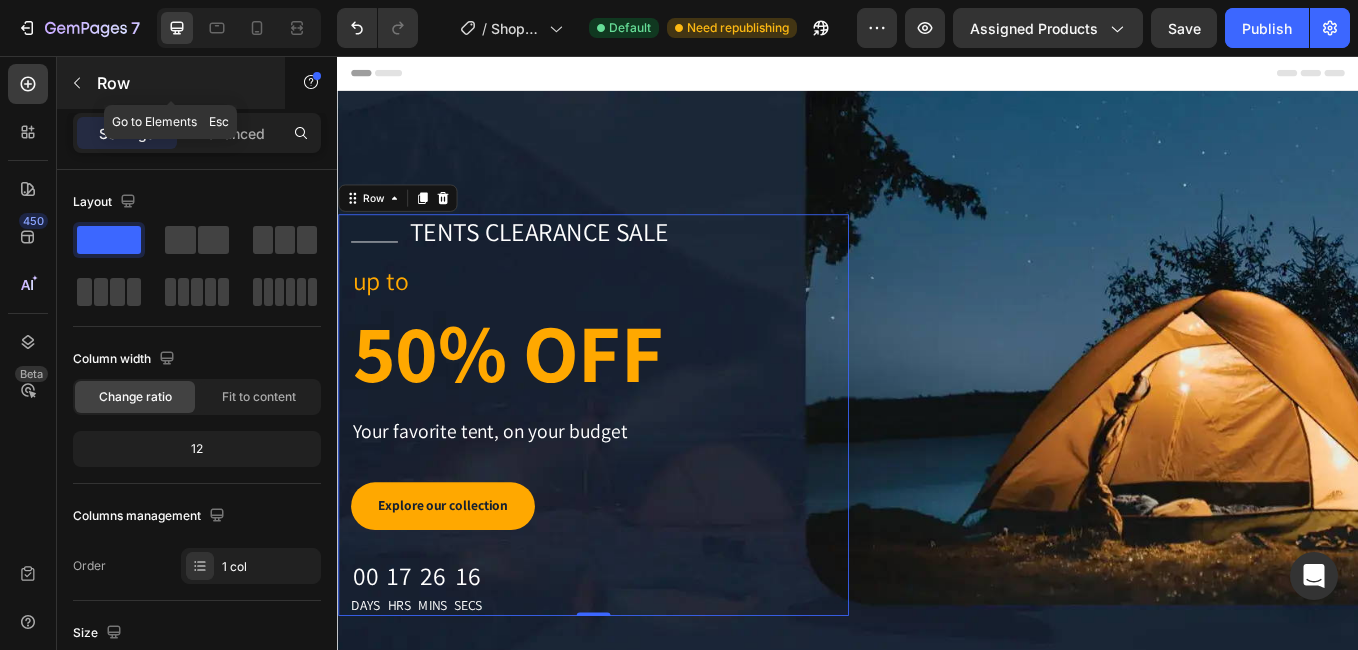 click at bounding box center [77, 83] 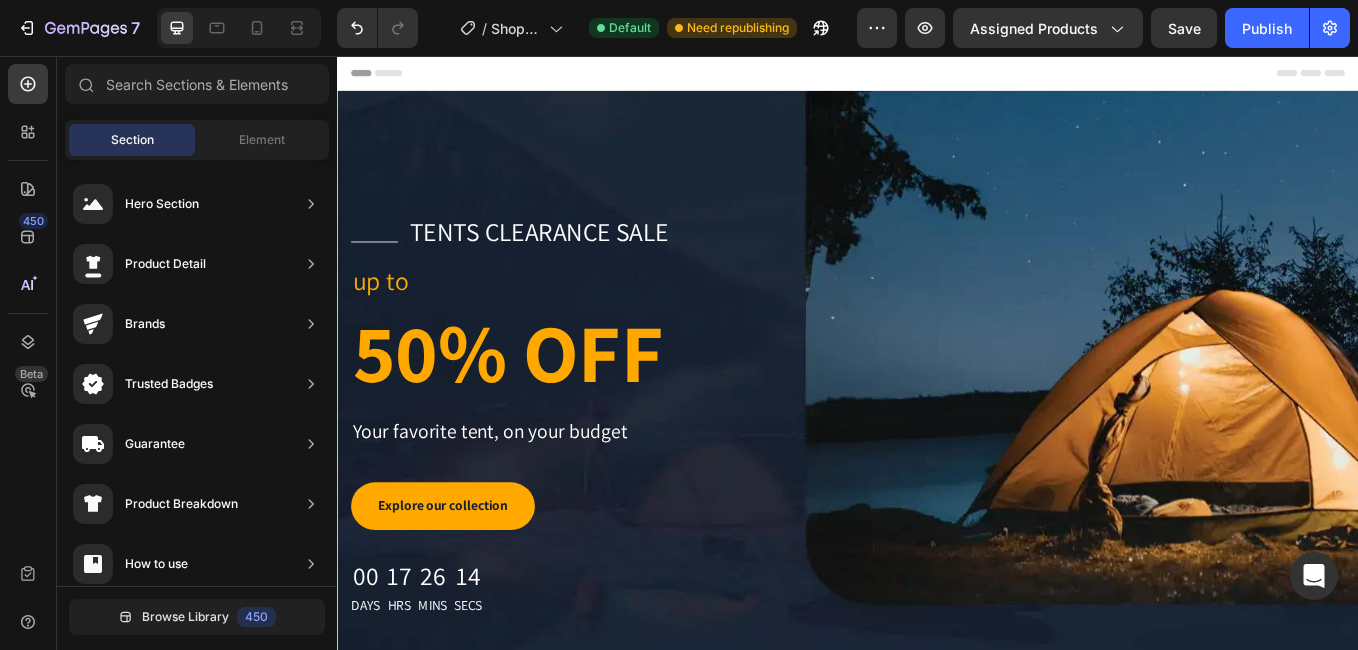 click at bounding box center [937, 76] 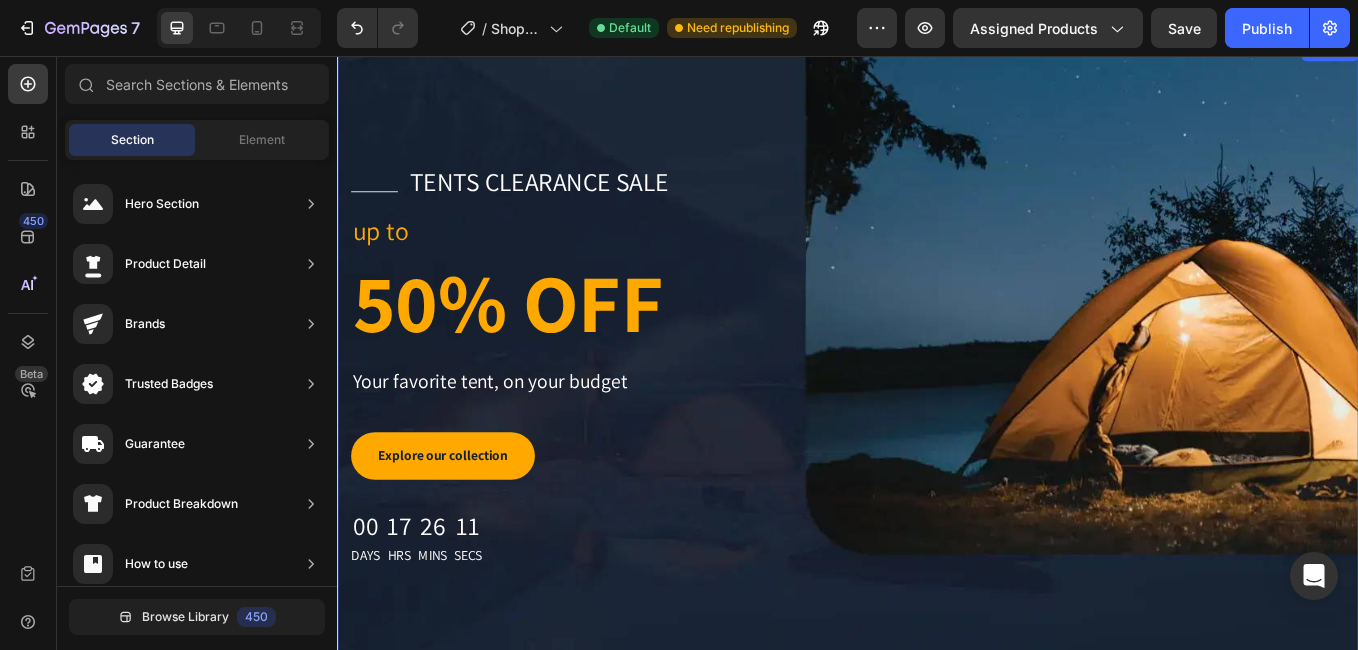 scroll, scrollTop: 57, scrollLeft: 0, axis: vertical 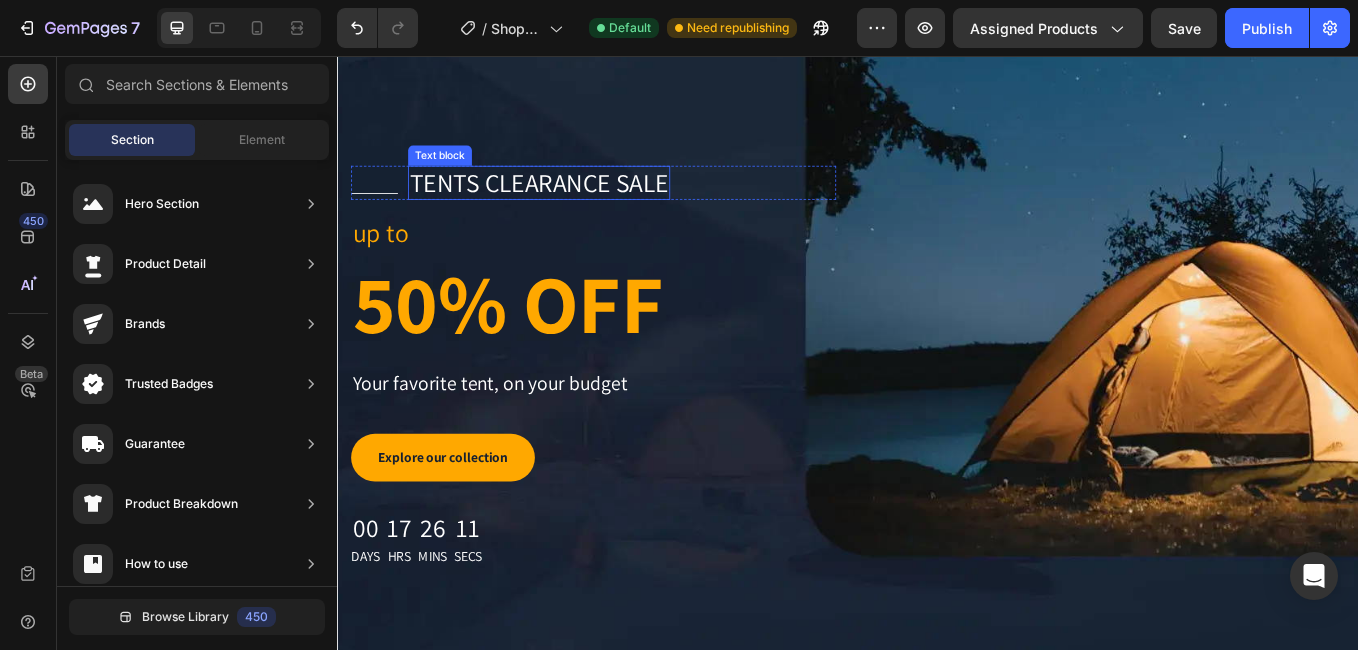 click on "tents clearance sale" at bounding box center [574, 205] 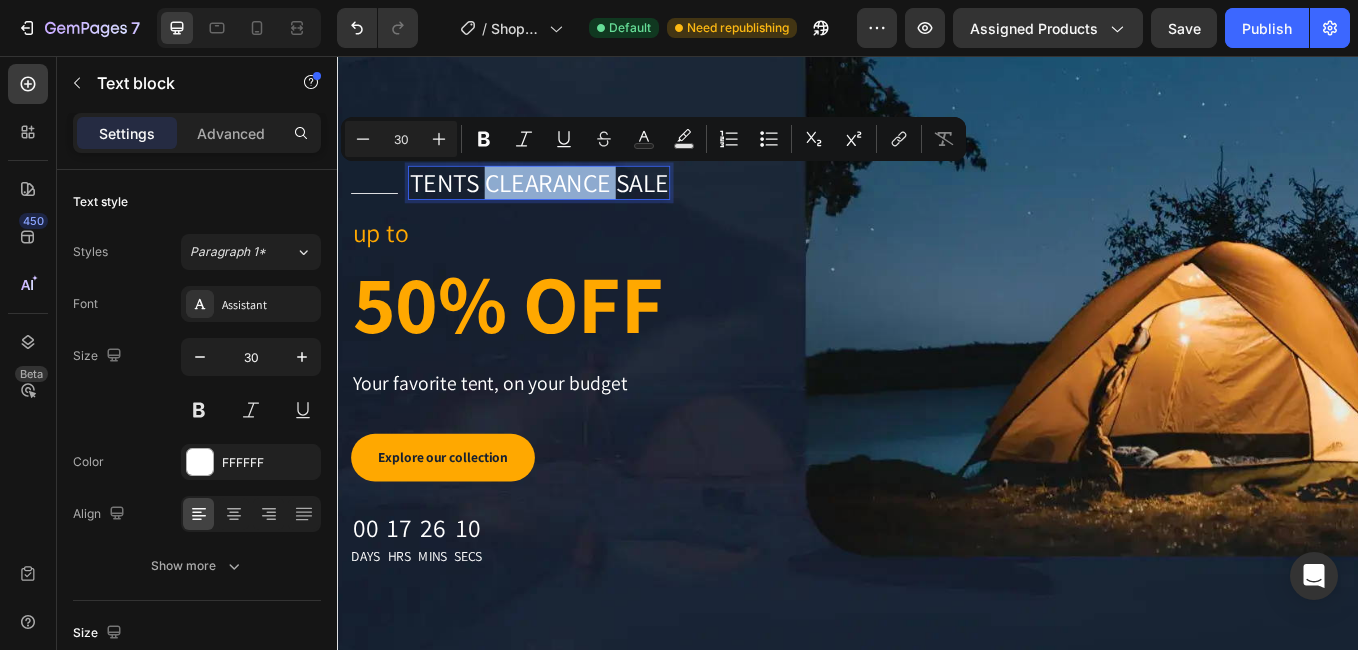 click on "tents clearance sale" at bounding box center [574, 205] 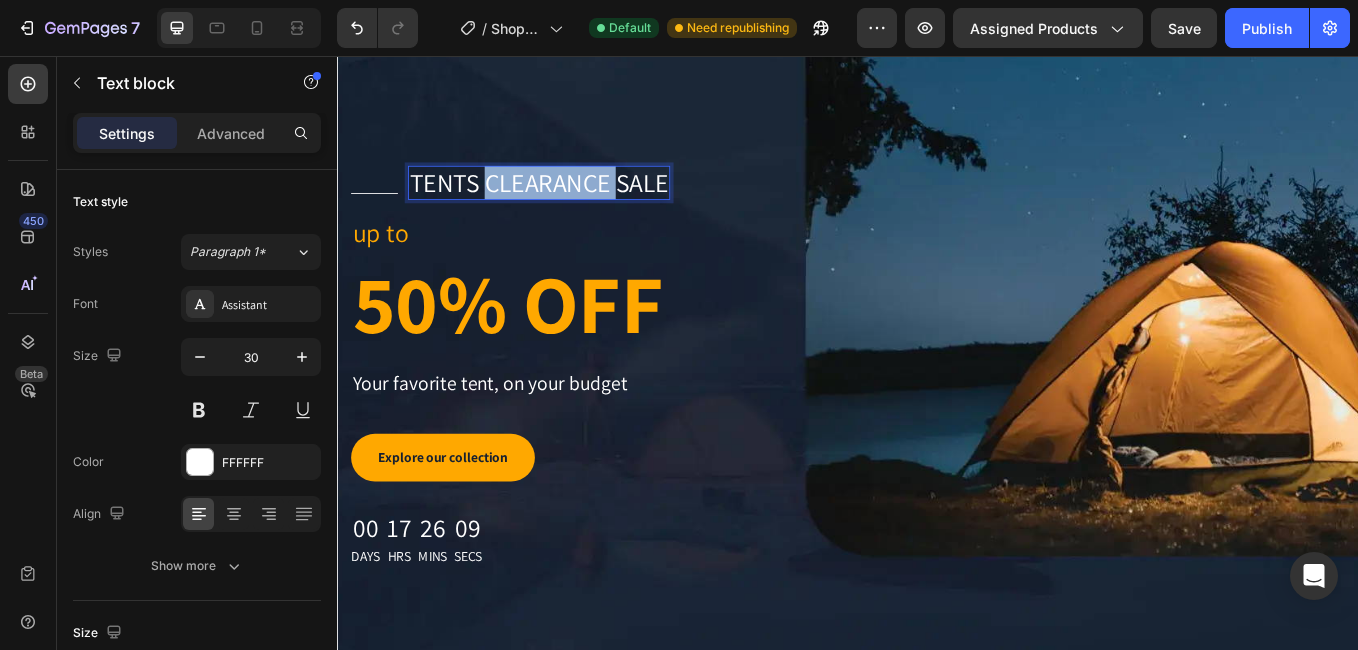 click on "tents clearance sale" at bounding box center (574, 205) 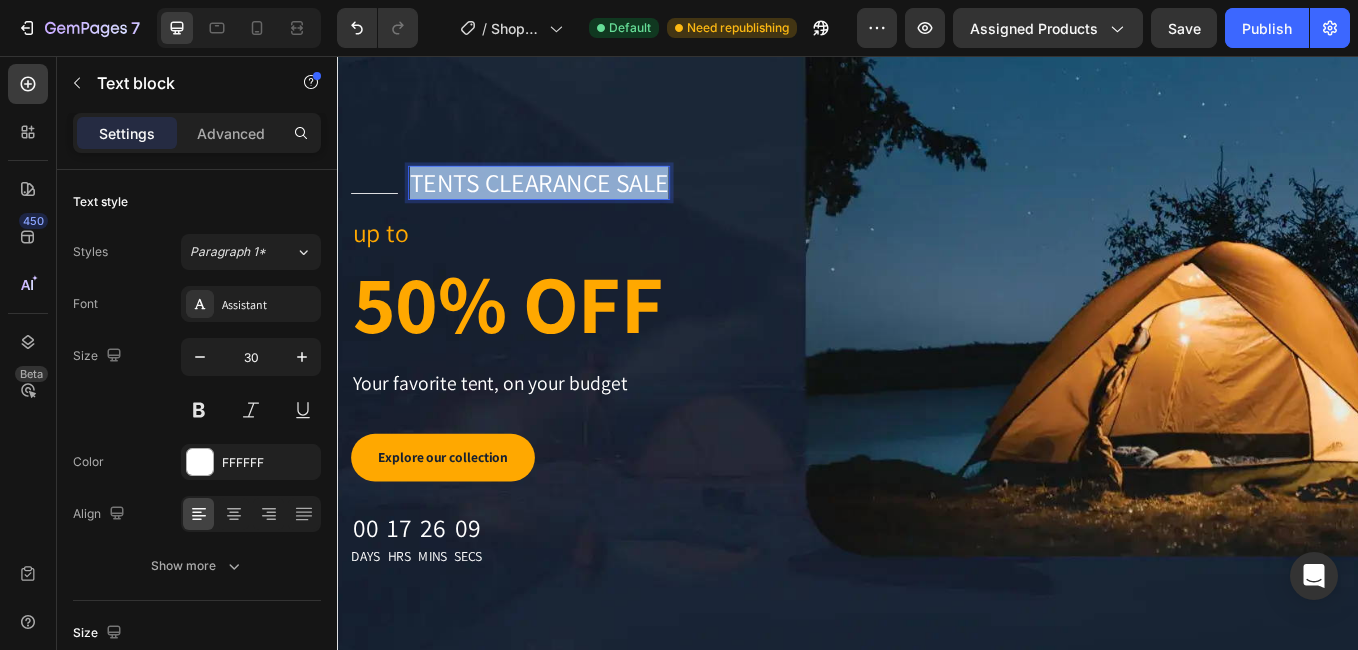click on "tents clearance sale" at bounding box center [574, 205] 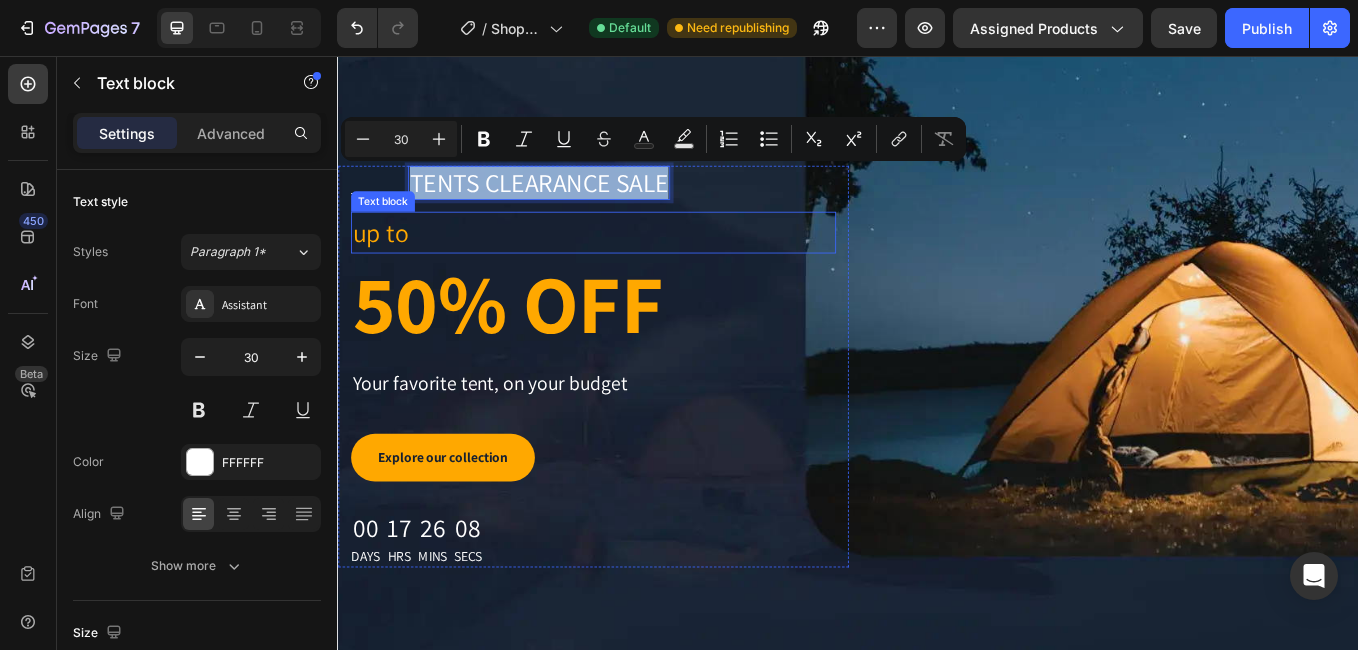 click on "up to" at bounding box center [638, 263] 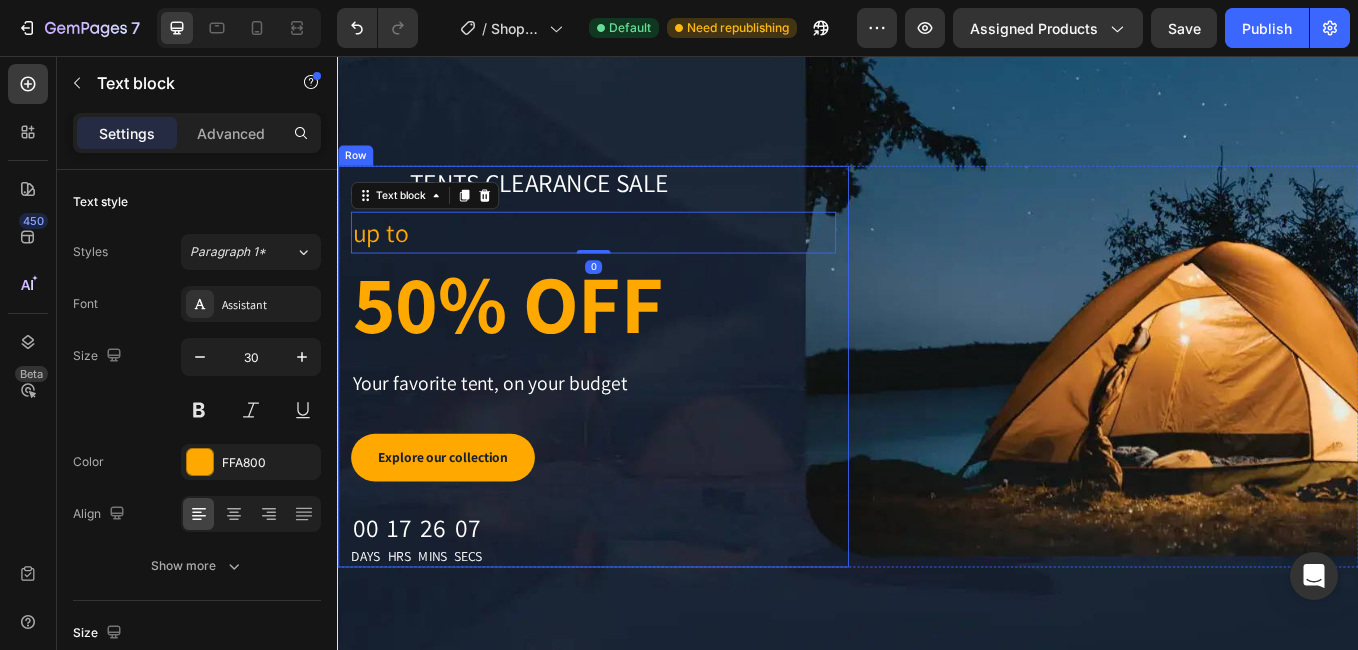 click on "Title Line tents clearance sale Text block Row up to Text block   0 50% OFF   Heading Your favorite tent, on your budget  Text block Explore our collection Button 00 Days 17 Hrs 26 Mins 07 Secs Countdown Timer Row Row Section 1" at bounding box center (937, 413) 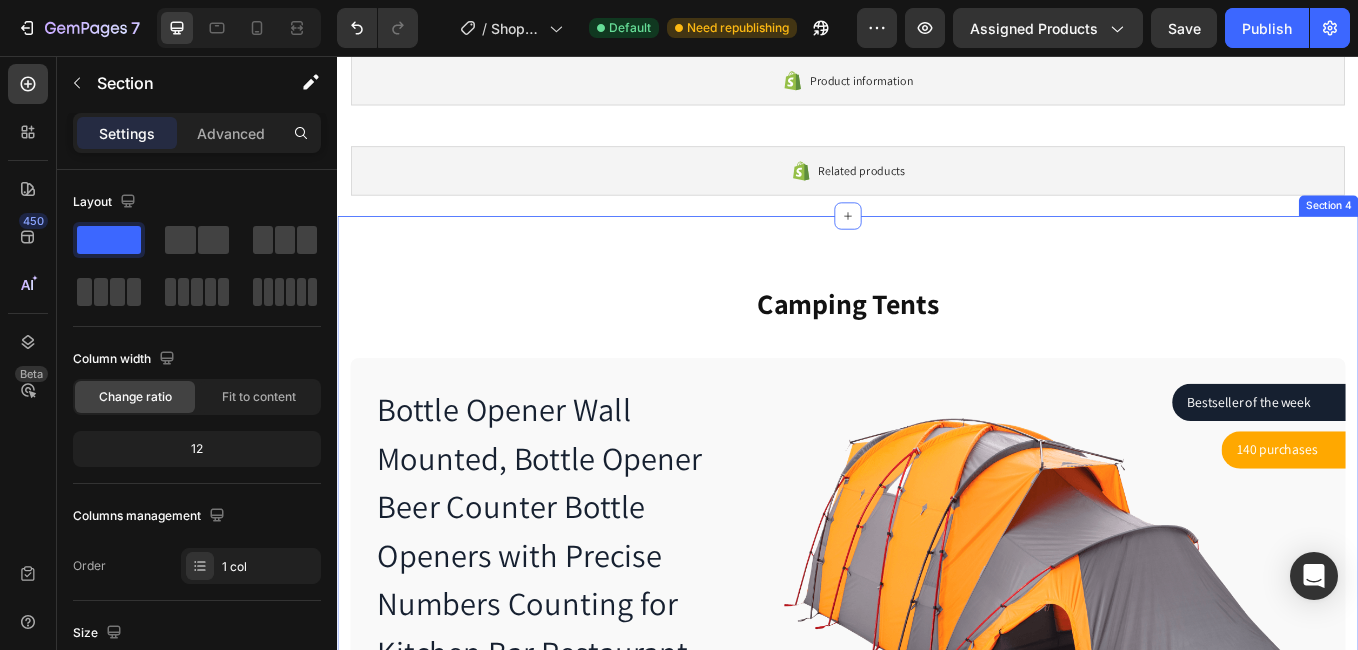 scroll, scrollTop: 735, scrollLeft: 0, axis: vertical 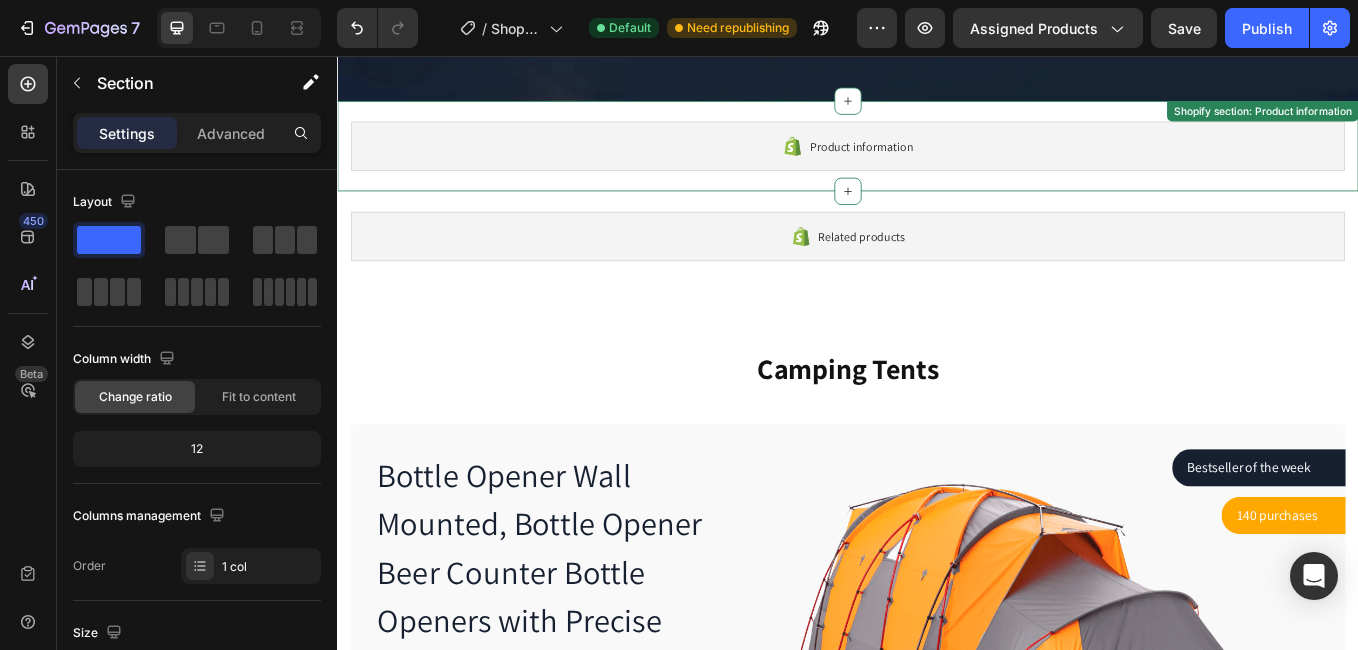 click on "Product information" at bounding box center (953, 162) 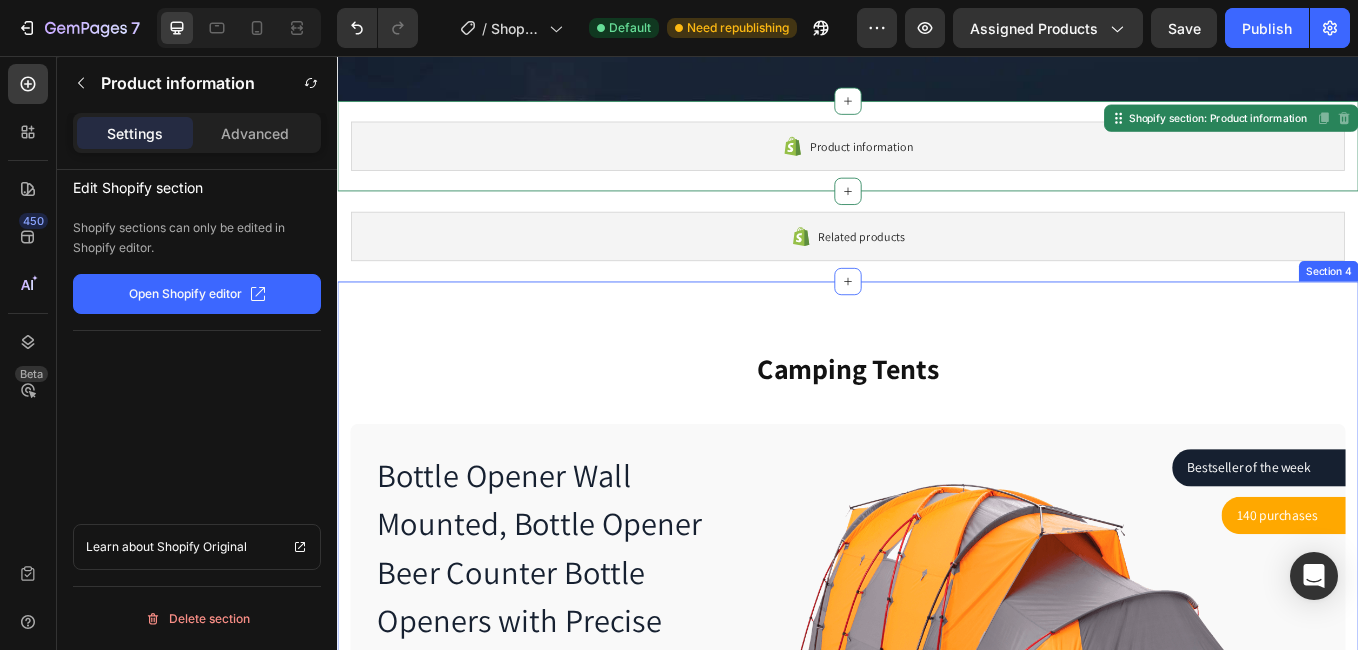 click on "Camping Tents Heading Row Bottle Opener Wall Mounted, Bottle Opener Beer Counter Bottle Openers with Precise Numbers Counting for Kitchen Bar Restaurant Beer Lover Gift Product Title Vango Text block [CURRENCY] Product Price Product Price No compare price Product Price Row Image Easy setup with strategic color coding Text block Image Maximize space with vertical walls & rectangular floor plan Text block Image Seam-sealed waterproof polyester fly Text block Image Backpack carry bag included with pockets, stakes, and tools Text block Icon List Add to cart Product Cart Button Product Bestseller of the week Text block Row Row [NUMBER] purchases Text block Row Row Row Image Row Row" at bounding box center (937, 920) 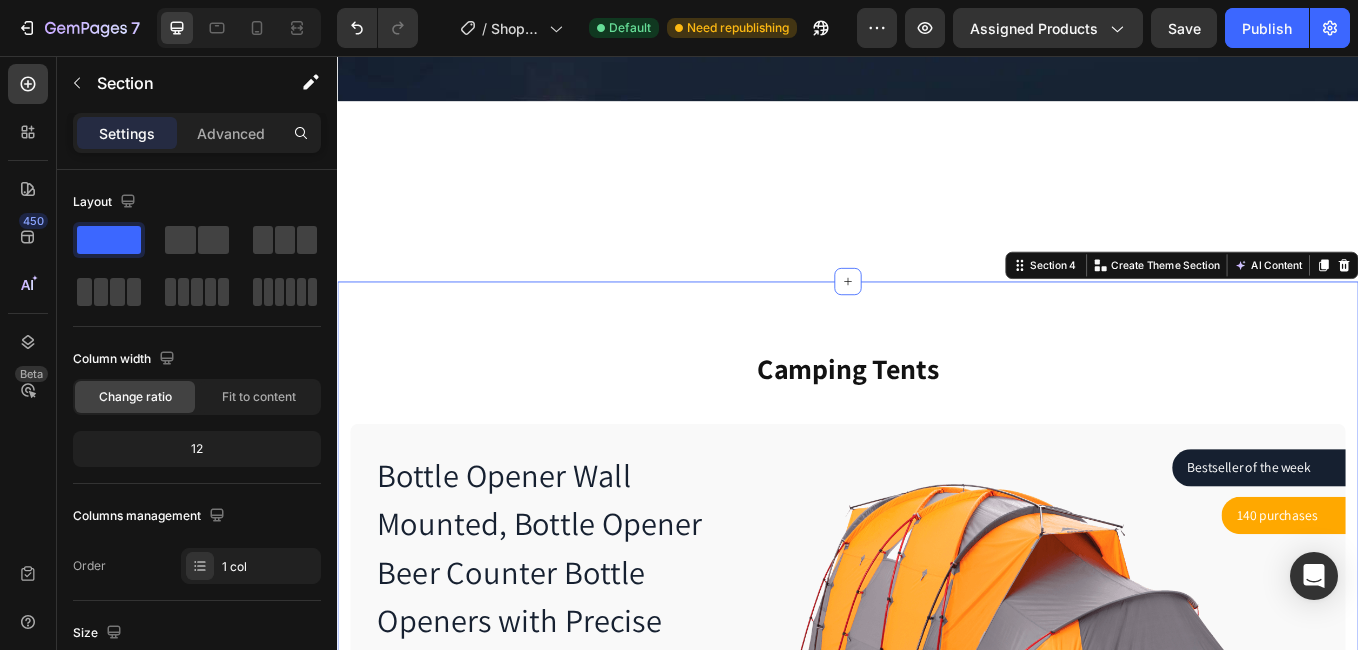 scroll, scrollTop: 1095, scrollLeft: 0, axis: vertical 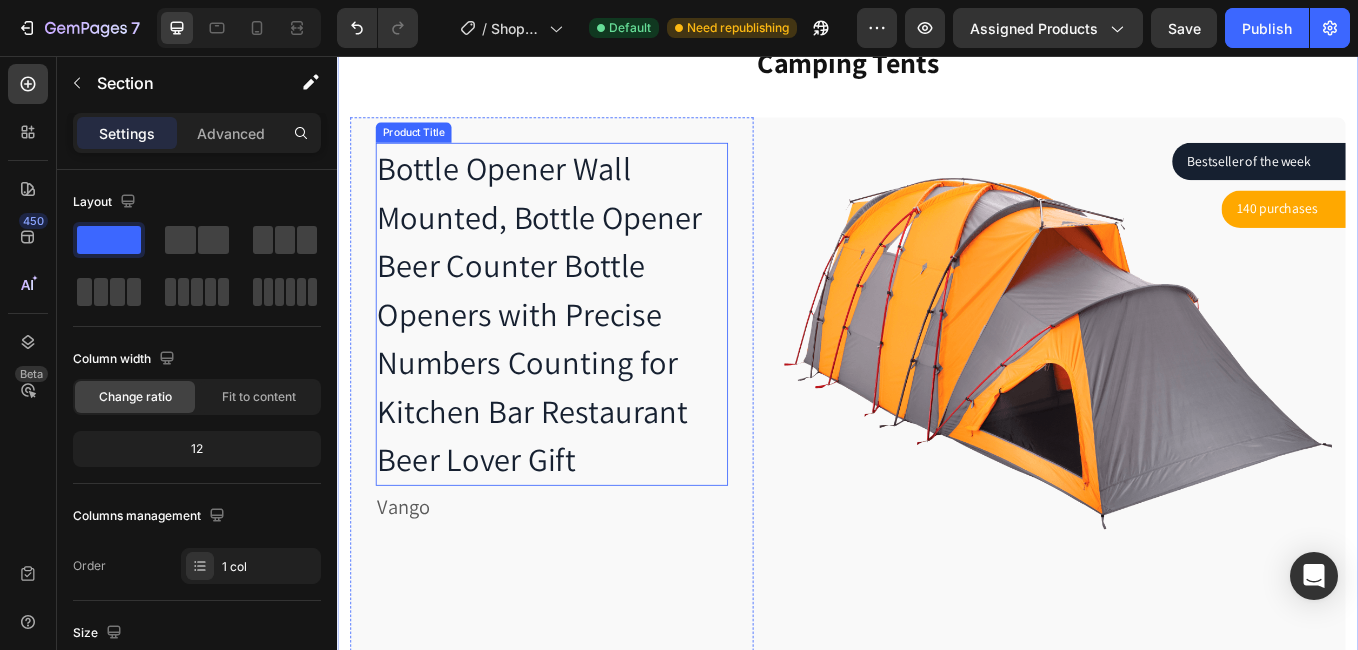 click on "Bottle Opener Wall Mounted, Bottle Opener Beer Counter Bottle Openers with Precise Numbers Counting for Kitchen Bar Restaurant Beer Lover Gift" at bounding box center [589, 359] 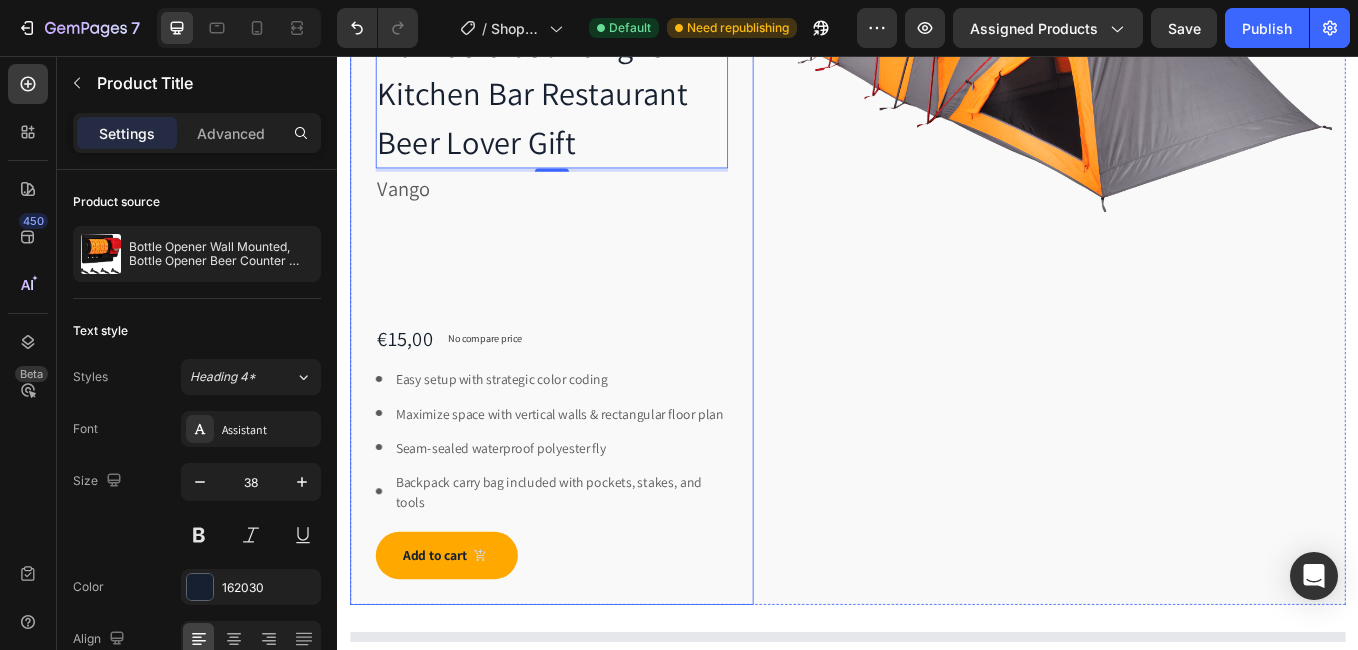 scroll, scrollTop: 1628, scrollLeft: 0, axis: vertical 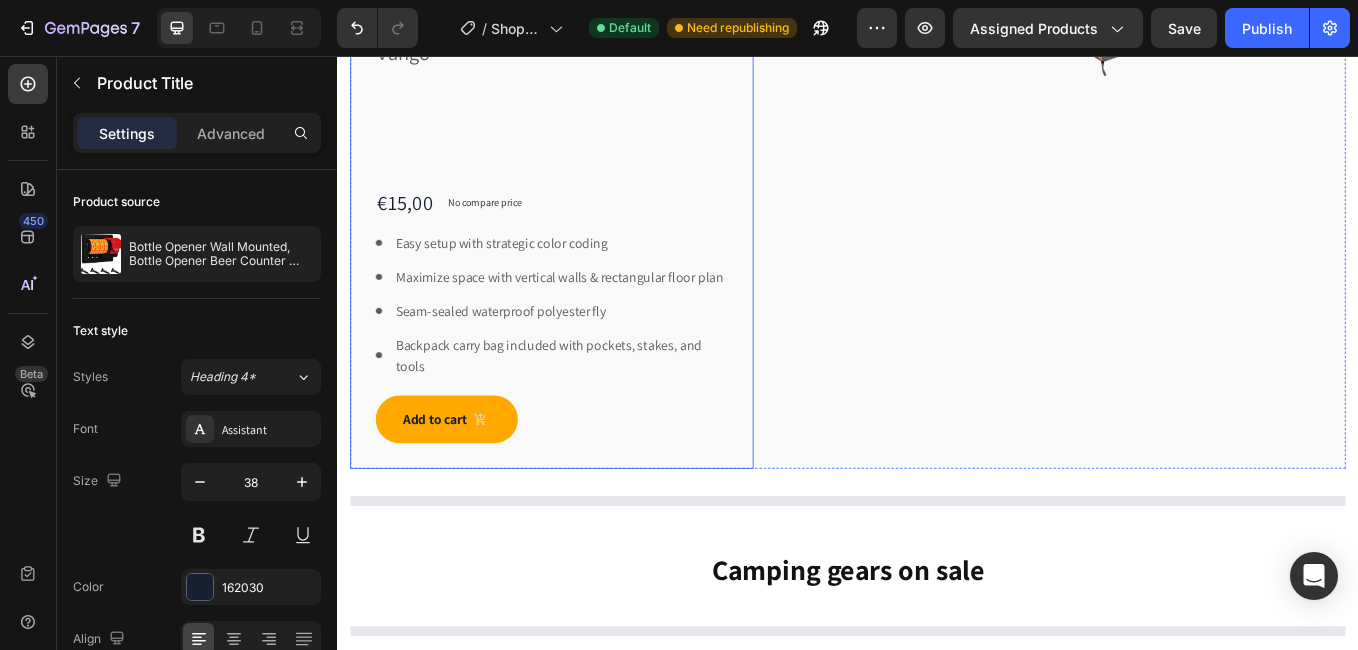 click on "Bottle Opener Wall Mounted, Bottle Opener Beer Counter Bottle Openers with Precise Numbers Counting for Kitchen Bar Restaurant Beer Lover Gift Product Title   Edit content in Shopify 4 Vango Text block €15,00 Product Price Product Price No compare price Product Price Row Image Easy setup with strategic color coding Text block Image Maximize space with vertical walls & rectangular floor plan Text block Image Seam-sealed waterproof polyester fly Text block Image Backpack carry bag included with pockets, stakes, and tools Text block Icon List Add to cart Product Cart Button Product" at bounding box center (589, 68) 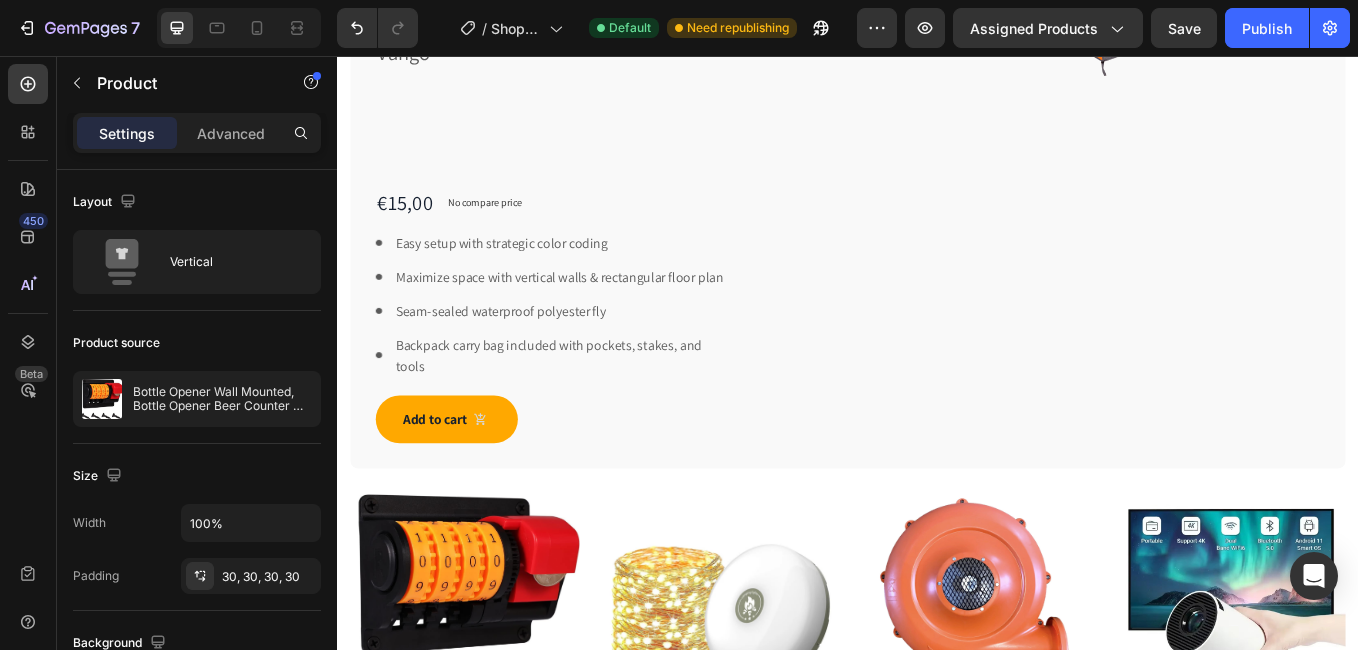 scroll, scrollTop: 2162, scrollLeft: 0, axis: vertical 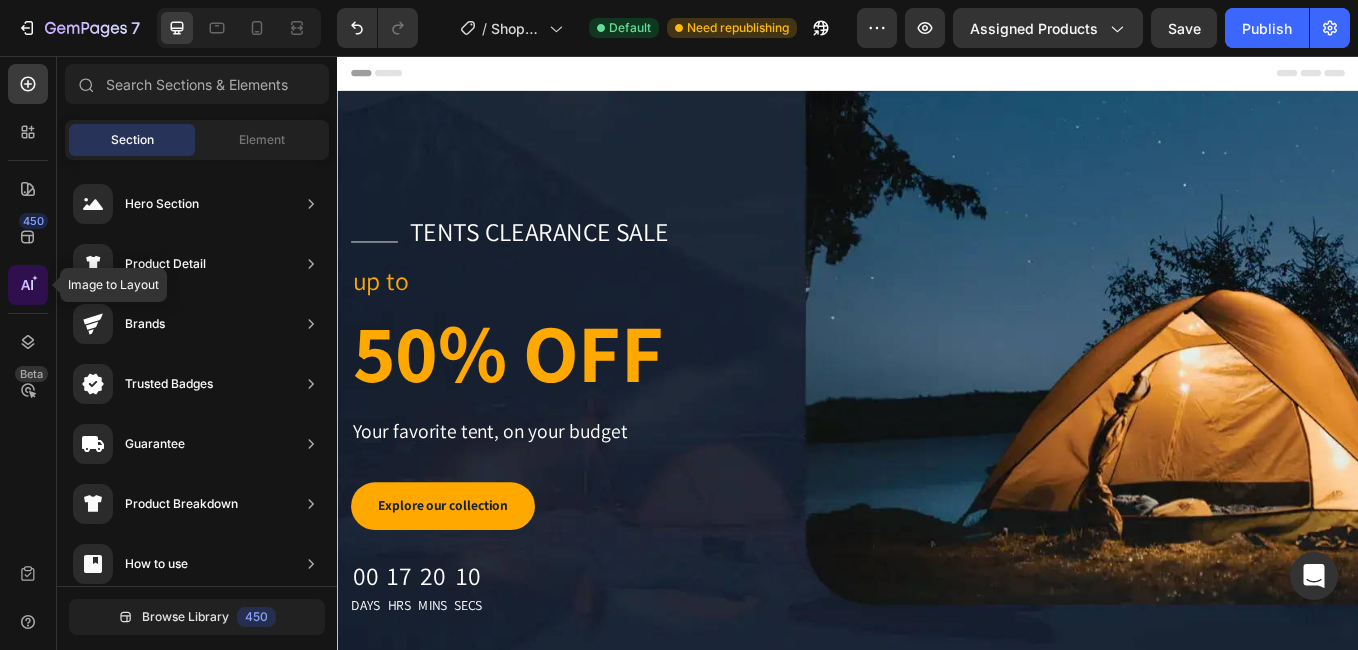 click 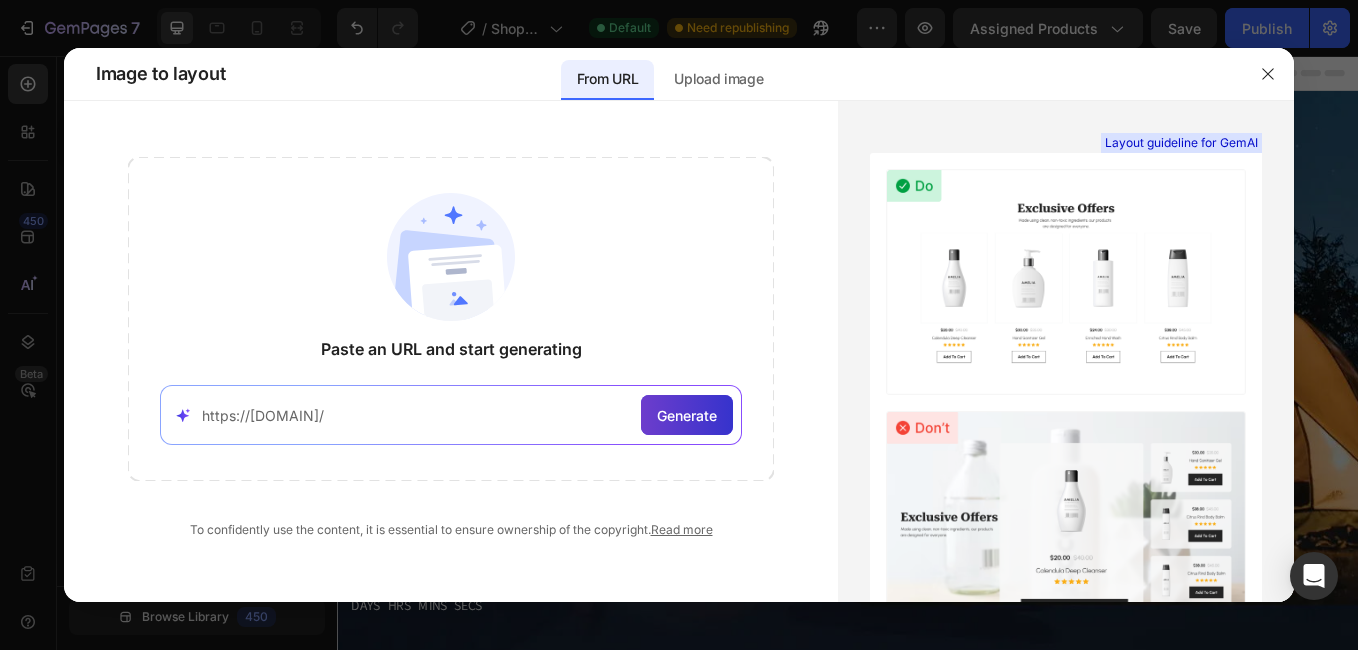 type on "https://[DOMAIN]/" 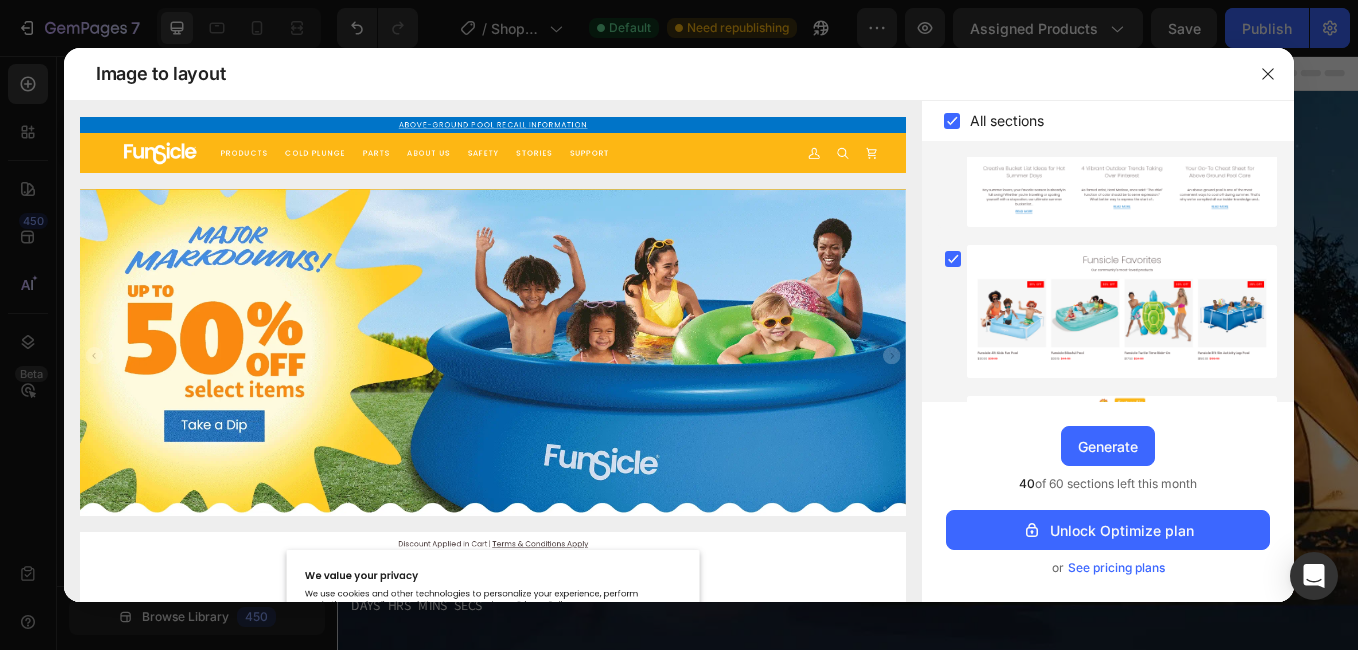 scroll, scrollTop: 2201, scrollLeft: 0, axis: vertical 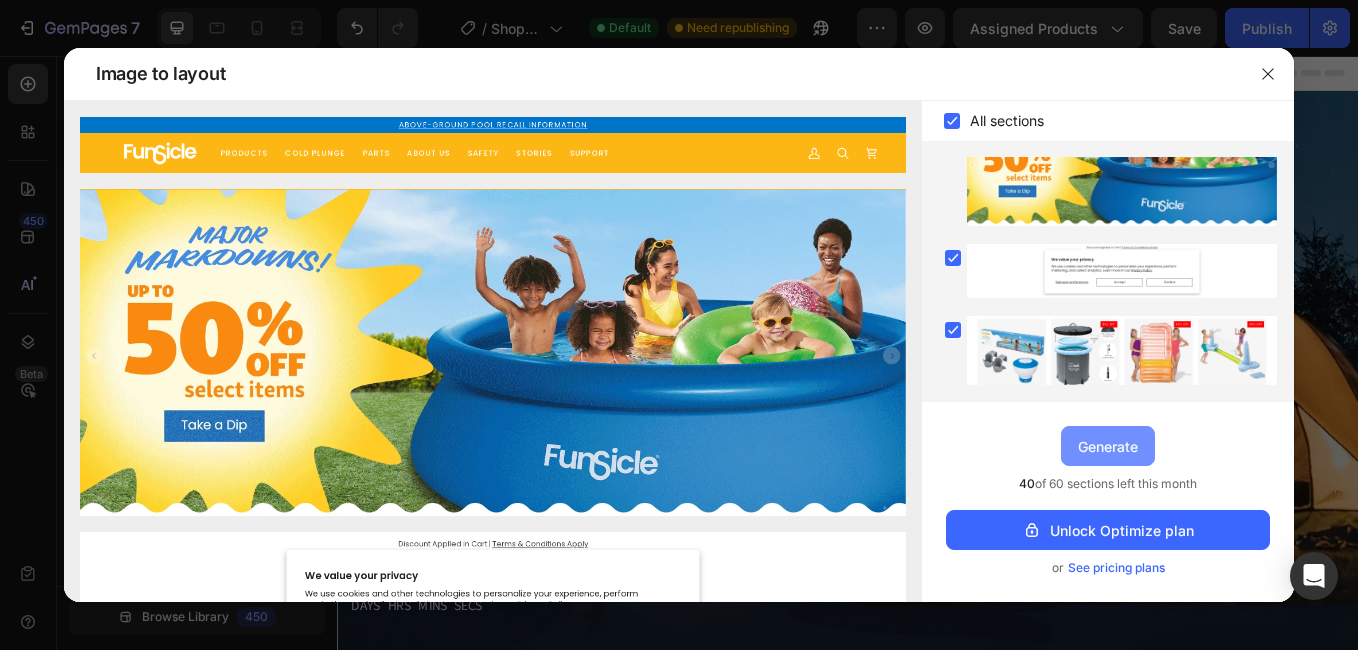 click on "Generate" at bounding box center [1108, 446] 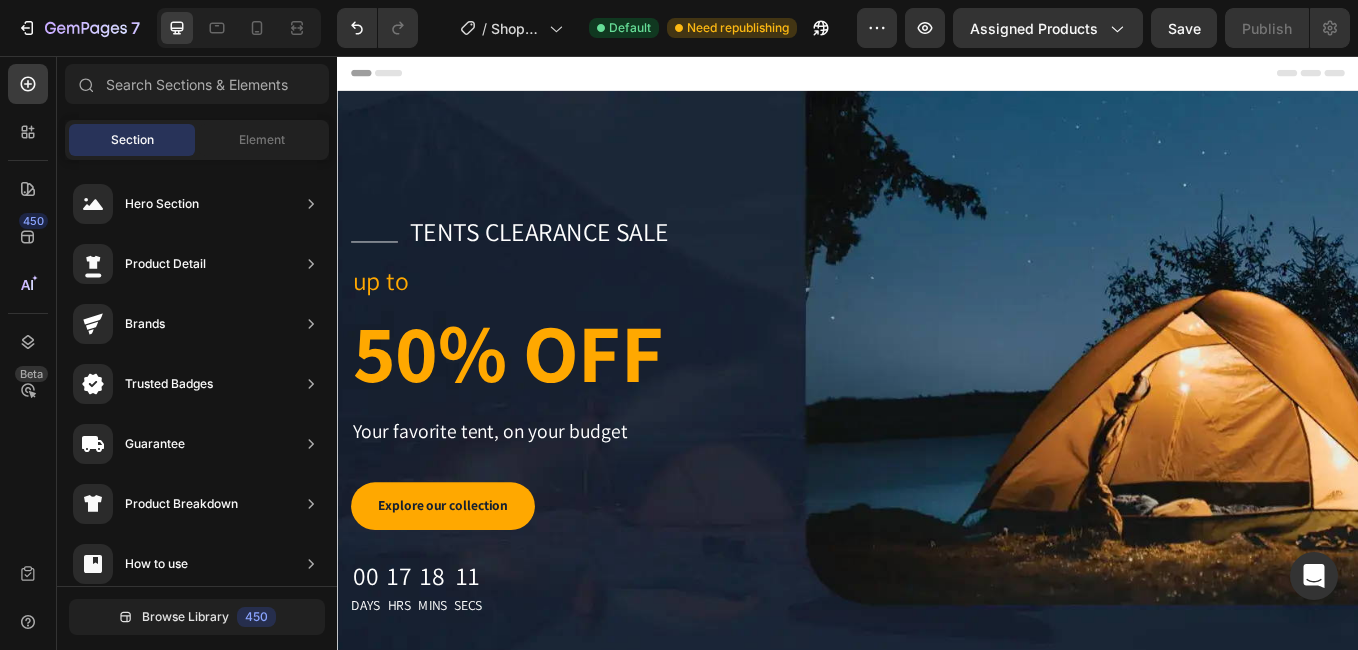 scroll, scrollTop: 523, scrollLeft: 0, axis: vertical 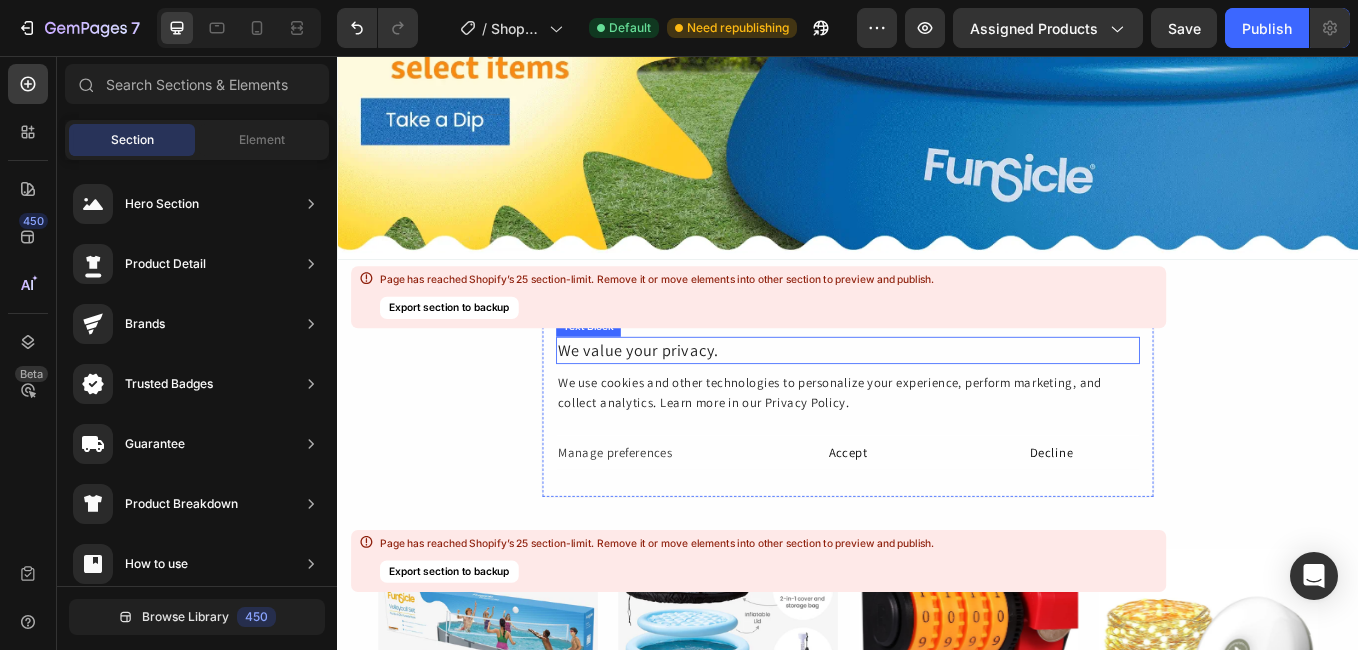 click on "Export section to backup" at bounding box center (449, 308) 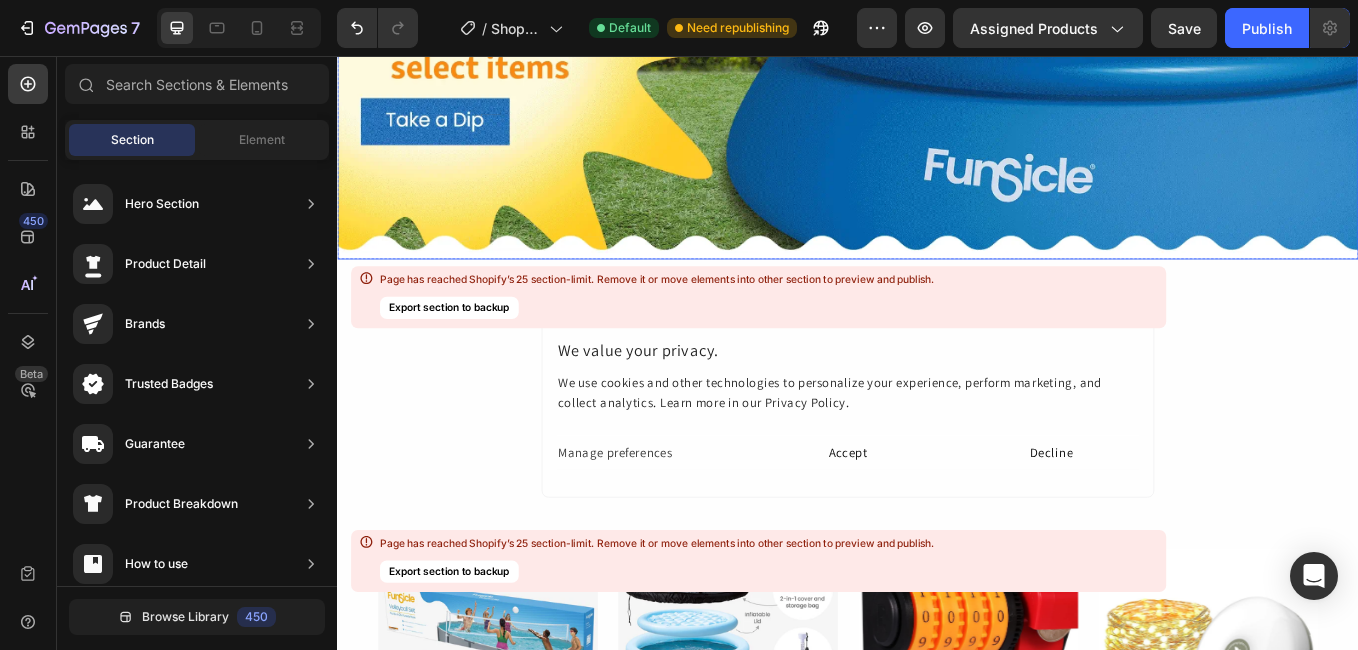 click at bounding box center [937, 5] 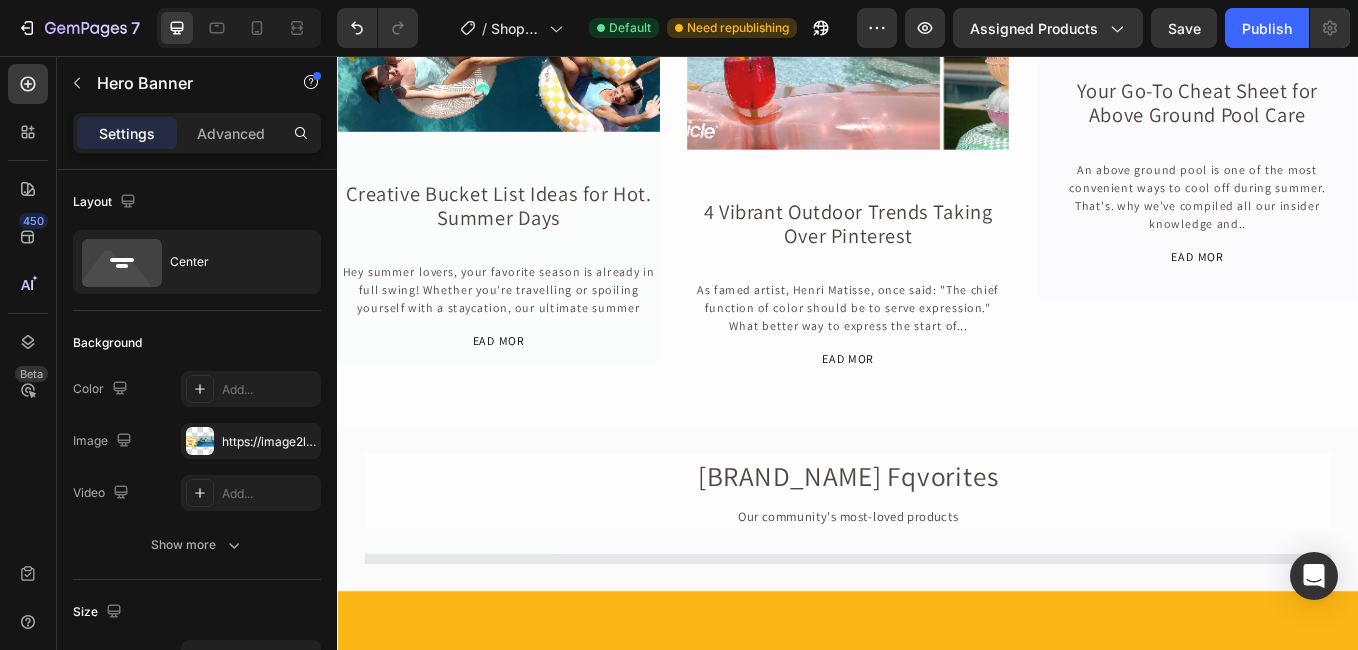 scroll, scrollTop: 22486, scrollLeft: 0, axis: vertical 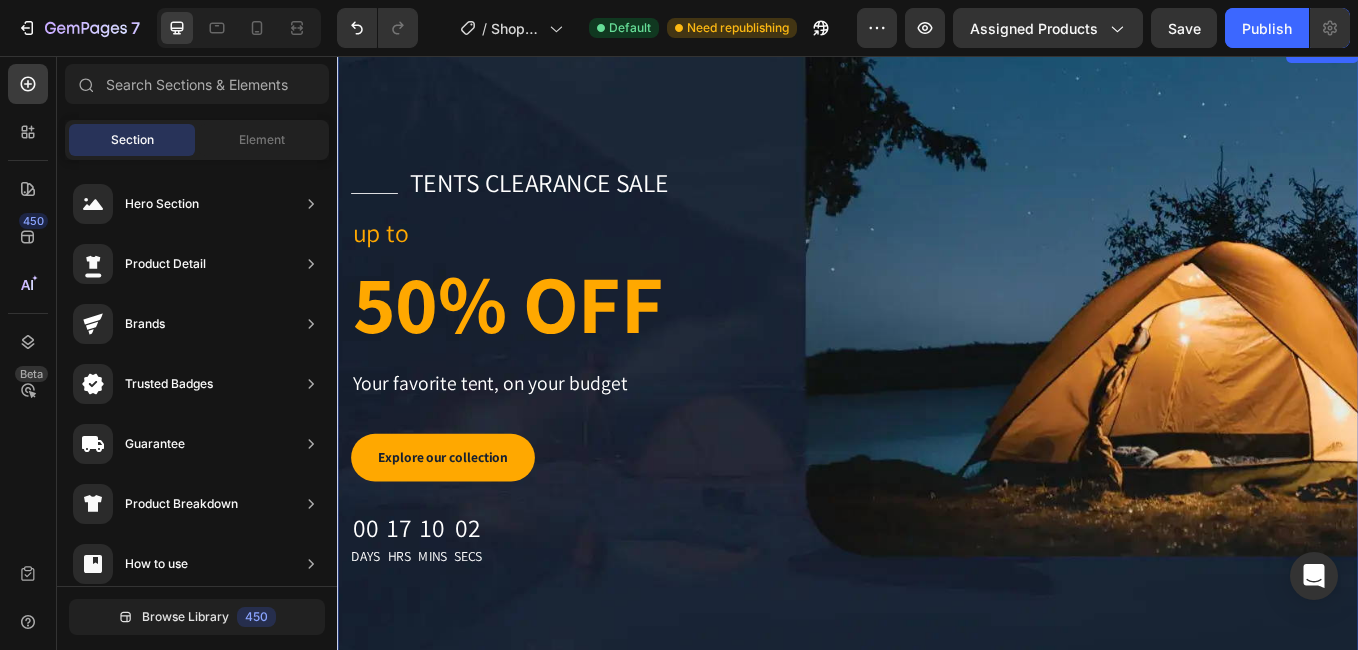 click on "Title Line tents clearance sale Text block Row up to Text block 50% OFF   Heading Your favorite tent, on your budget  Text block Explore our collection Button 00 Days 17 Hrs 10 Mins 02 Secs Countdown Timer Row" at bounding box center [937, 421] 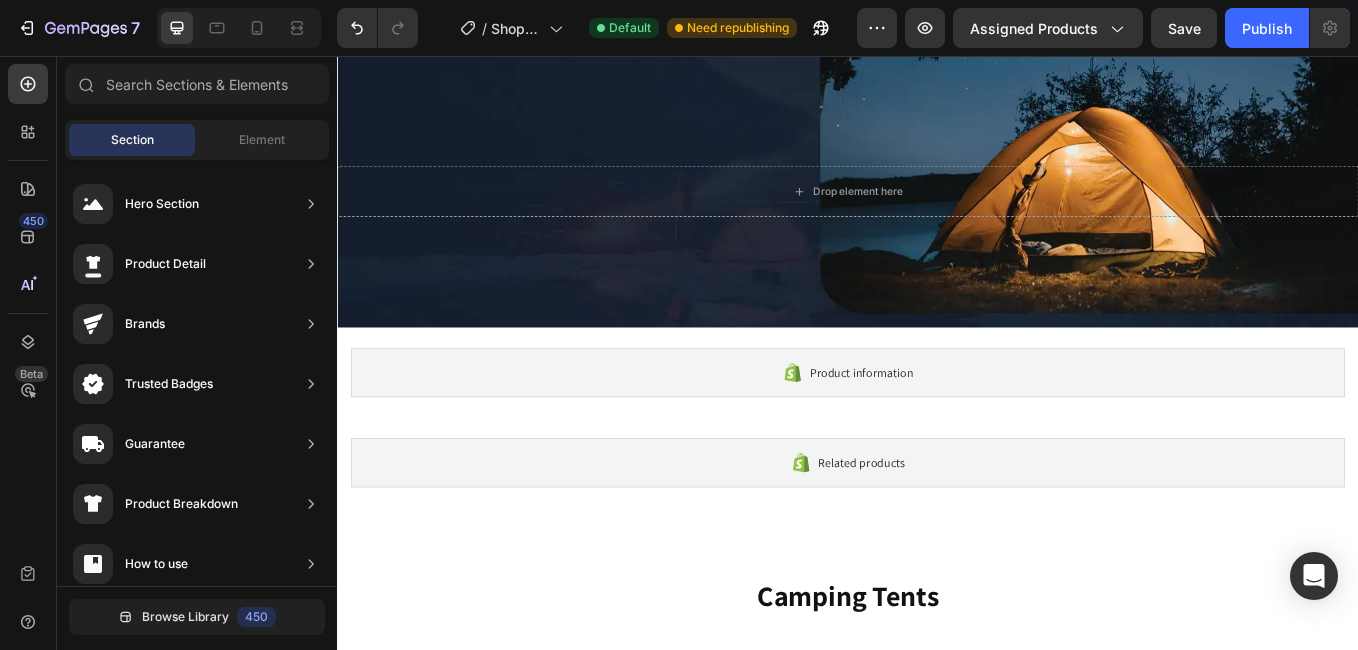 scroll, scrollTop: 0, scrollLeft: 0, axis: both 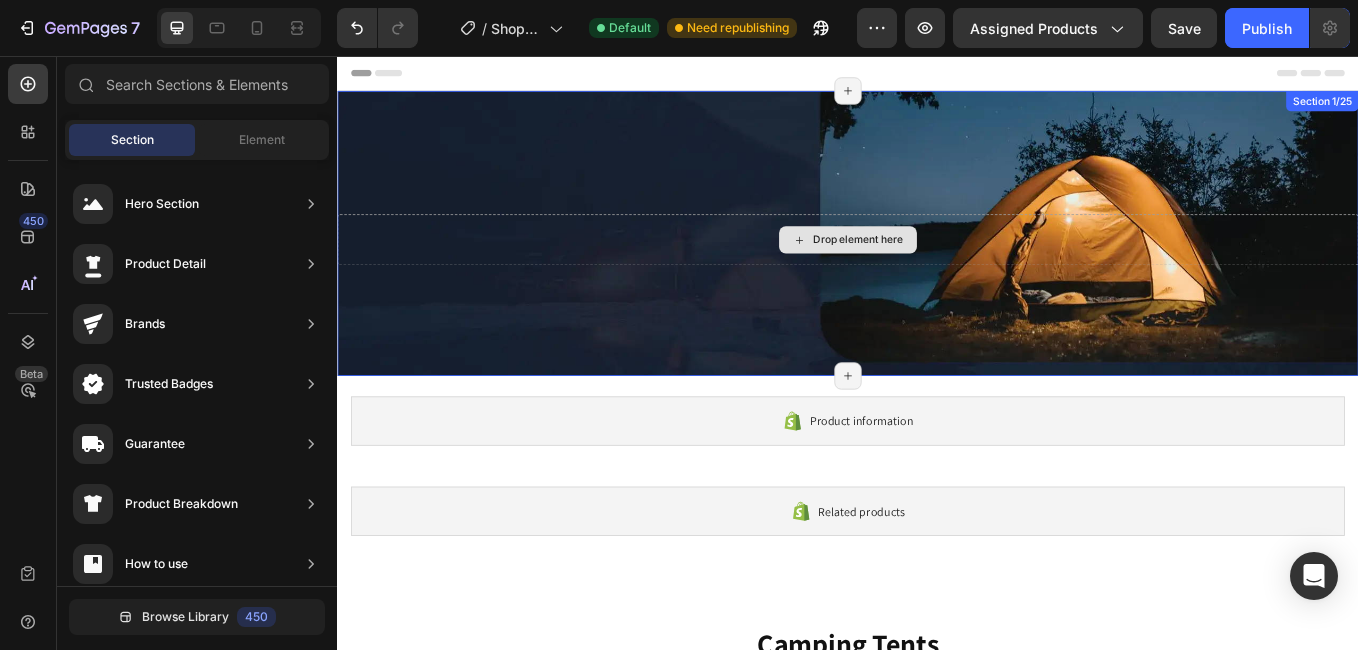 click on "Drop element here" at bounding box center (937, 272) 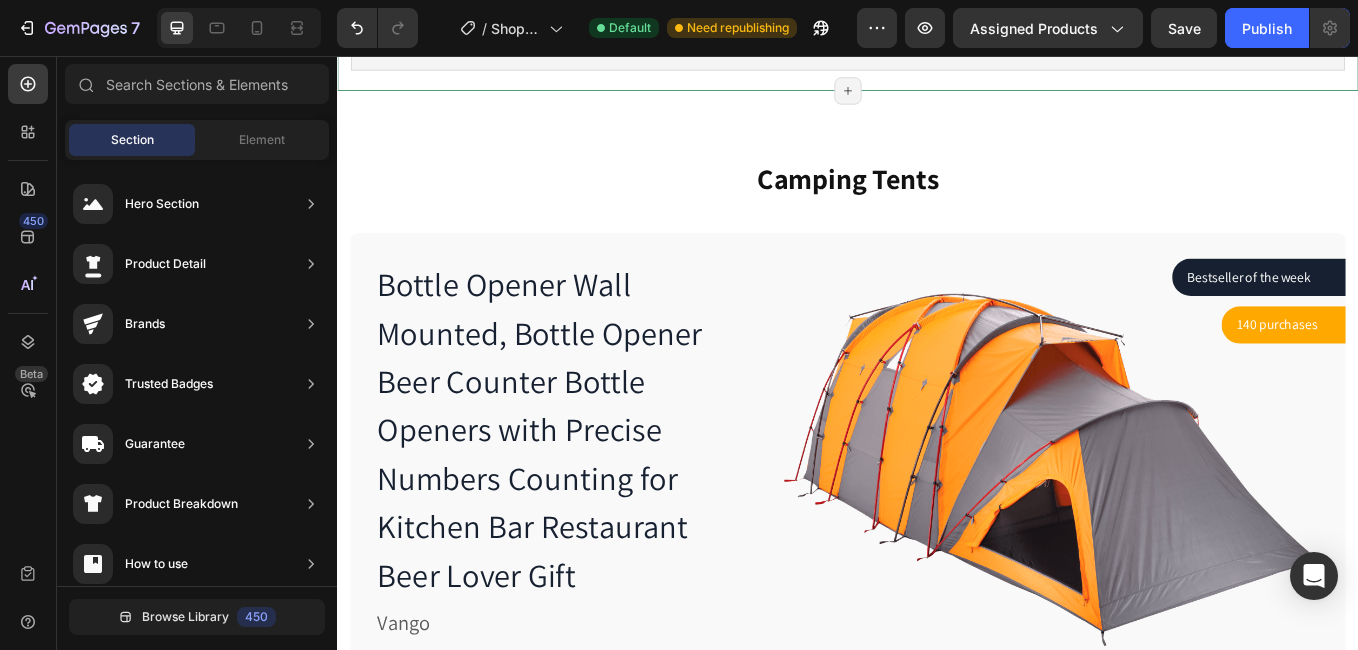 scroll, scrollTop: 270, scrollLeft: 0, axis: vertical 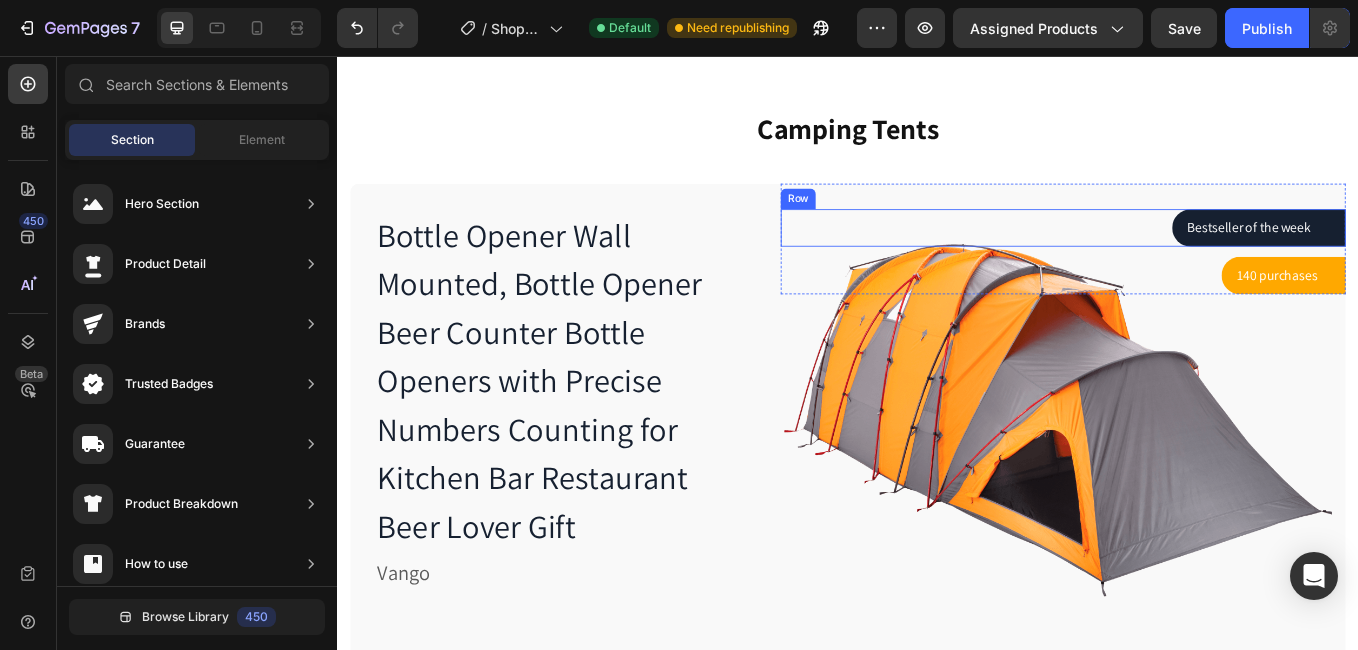 click on "Bestseller of the week Text block Row Row" at bounding box center [1190, 258] 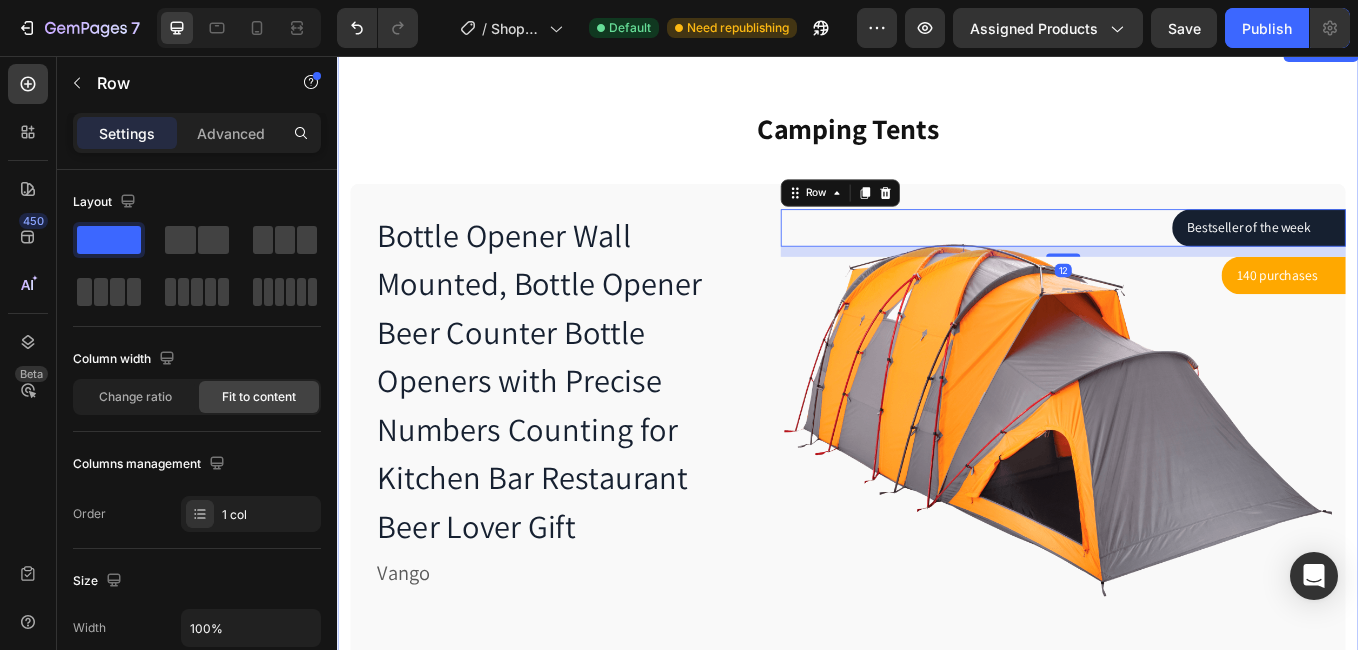 click on "Camping Tents" at bounding box center (937, 142) 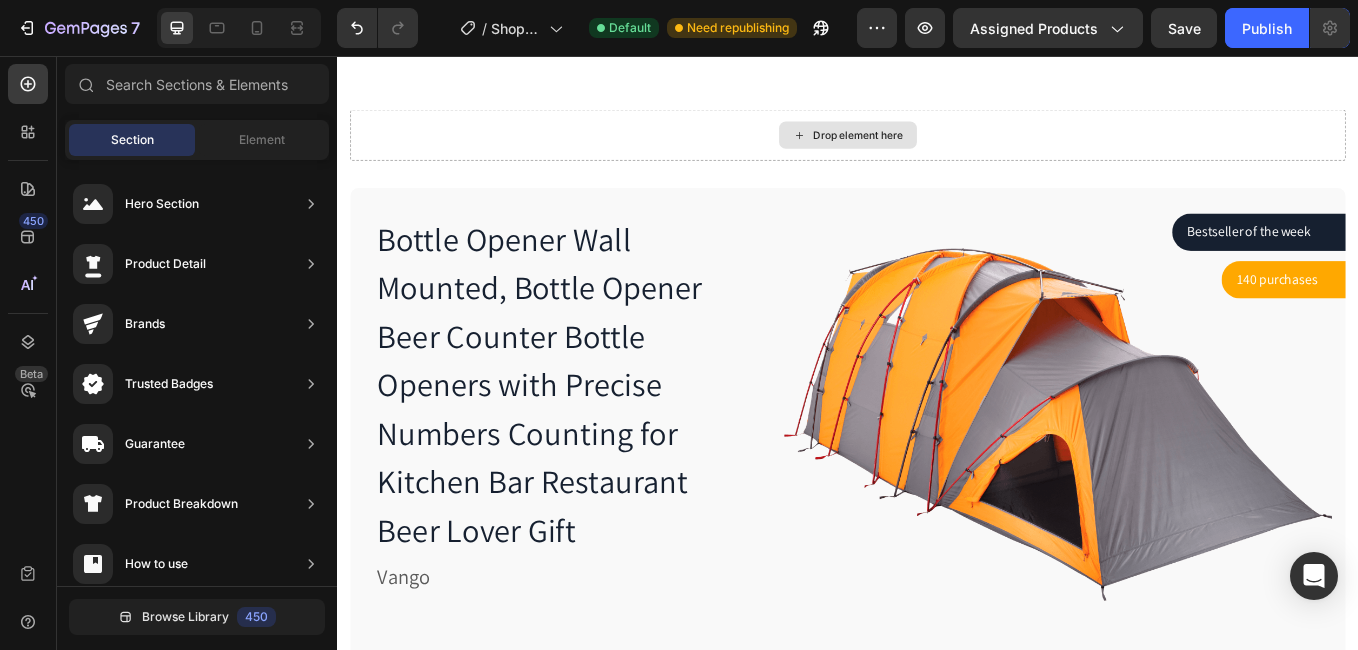click on "Drop element here" at bounding box center [937, 149] 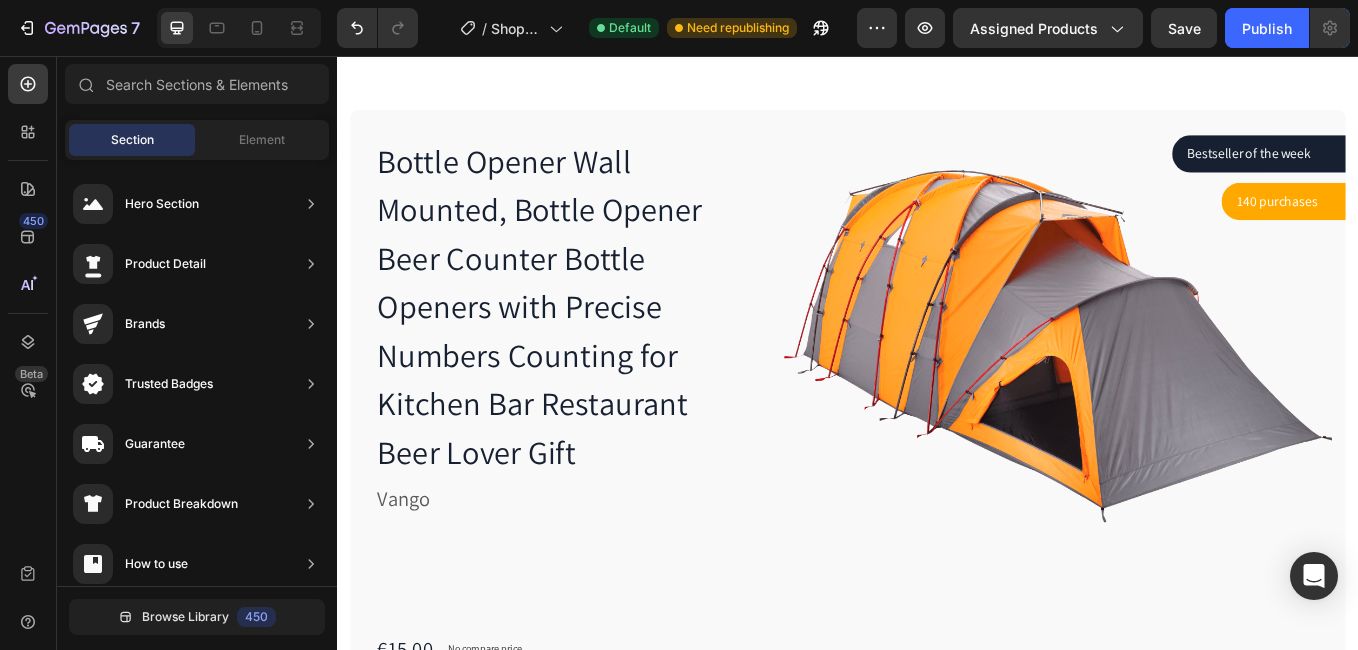 scroll, scrollTop: 178, scrollLeft: 0, axis: vertical 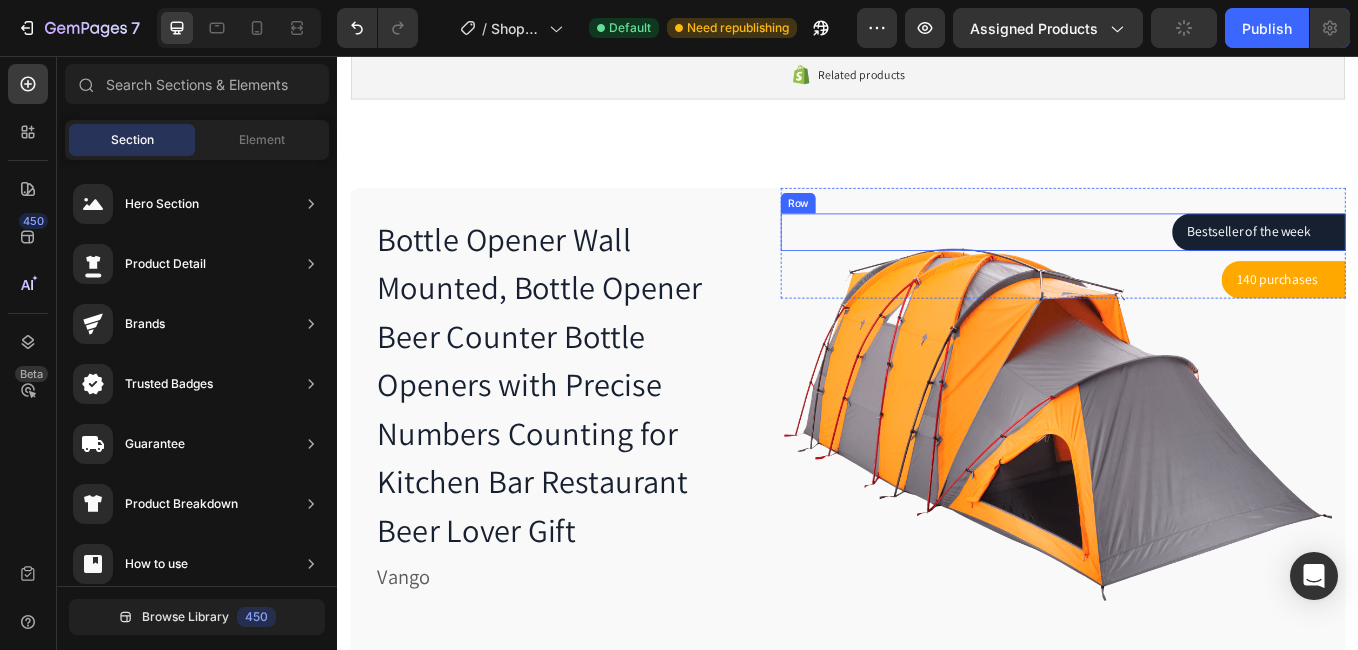 click on "Bestseller of the week Text block Row Row" at bounding box center [1190, 263] 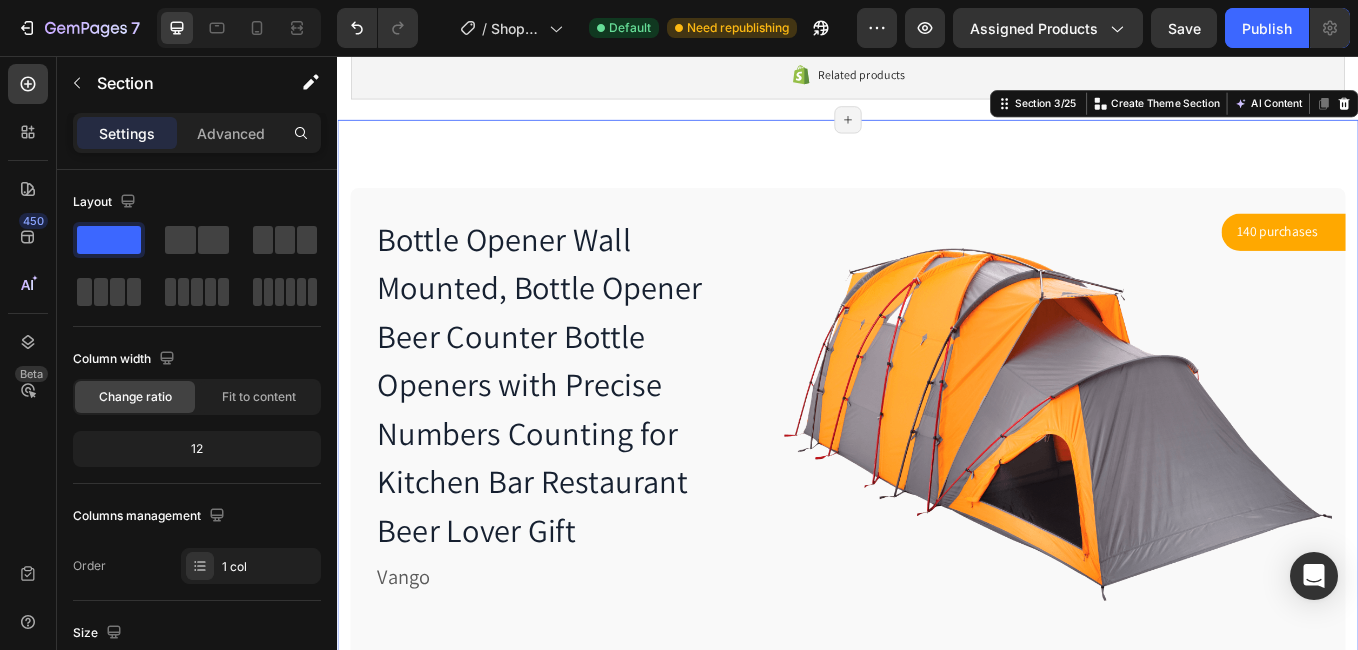 click on "Bottle Opener Wall Mounted, Bottle Opener Beer Counter Bottle Openers with Precise Numbers Counting for Kitchen Bar Restaurant Beer Lover Gift Product Title Vango Text block €15,00 Product Price Product Price No compare price Product Price Row Image Easy setup with strategic color coding Text block Image Maximize space with vertical walls & rectangular floor plan Text block Image Seam-sealed waterproof polyester fly Text block Image Backpack carry bag included with pockets, stakes, and tools Text block Icon List Add to cart Product Cart Button Product 140 purchases Text block Row Row Row Image Row Row Section 3/25   You can create reusable sections Create Theme Section AI Content Write with GemAI What would you like to describe here? Tone and Voice Persuasive Product Bottle Opener Wall Mounted, Bottle Opener Beer Counter Bottle Openers with Precise Numbers Counting for Kitchen Bar Restaurant Beer Lover Gift You can manage it in   Product element Show more Generate" at bounding box center (937, 659) 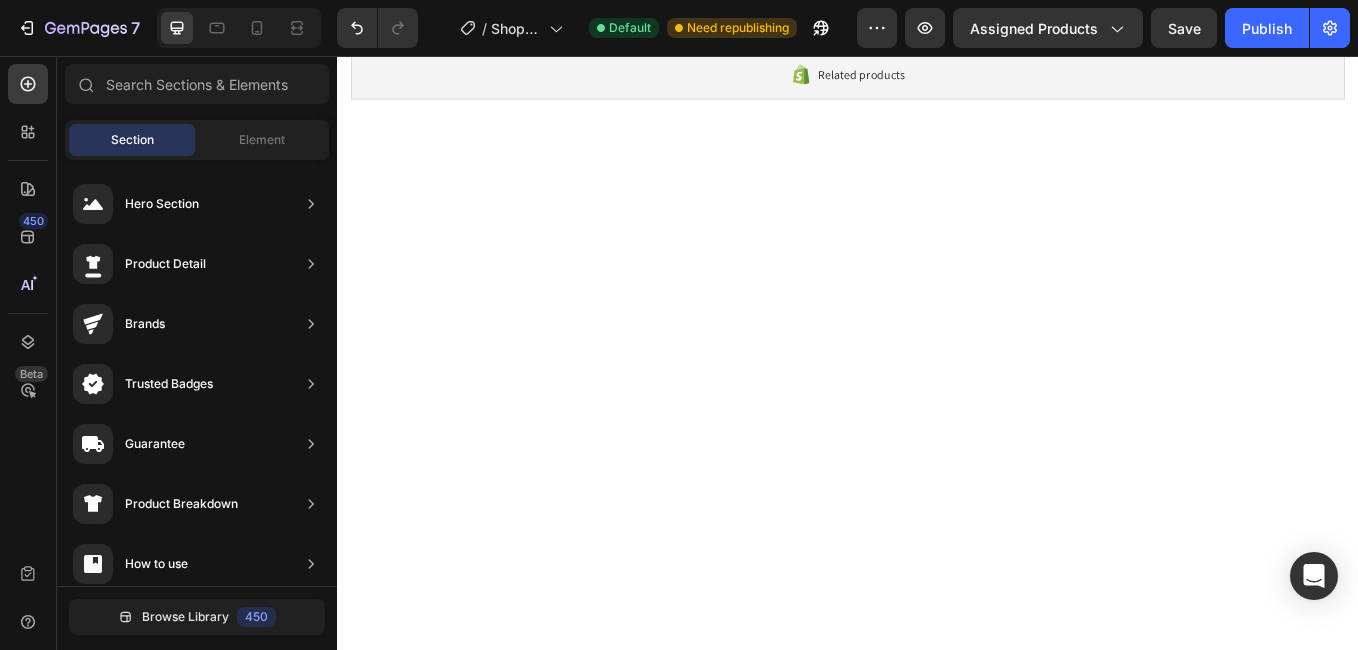 click at bounding box center (937, 1405) 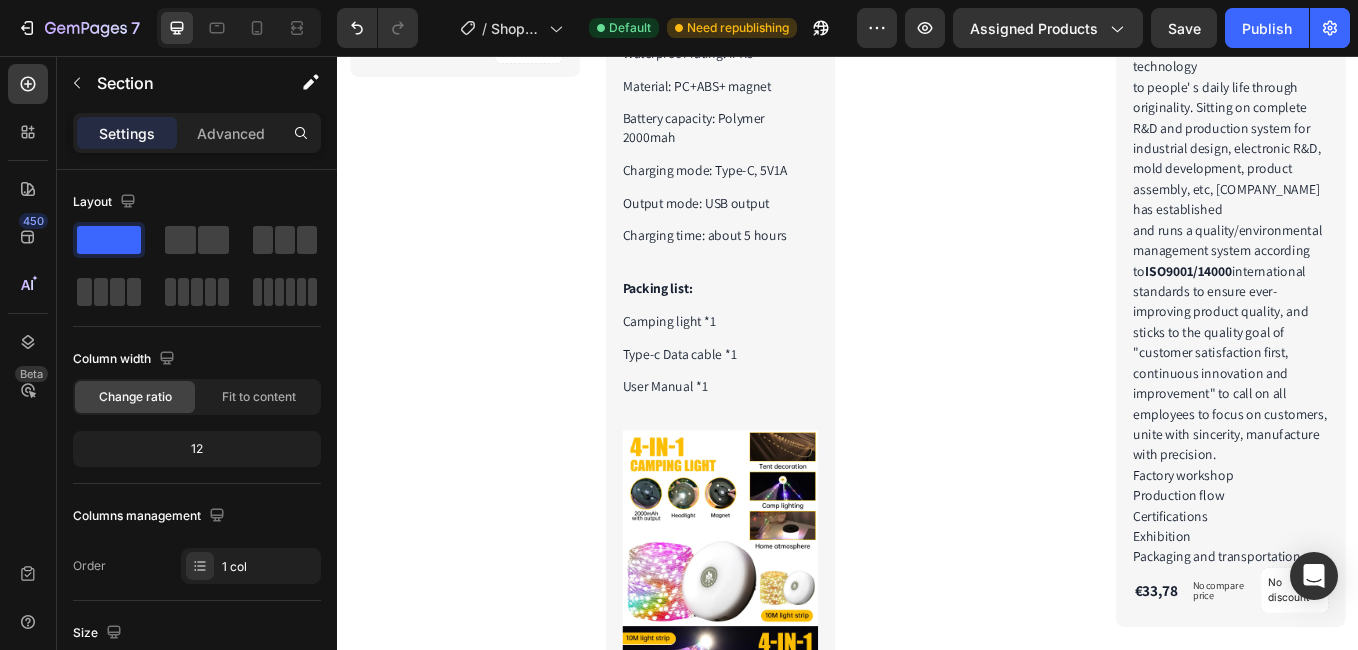 scroll, scrollTop: 2029, scrollLeft: 0, axis: vertical 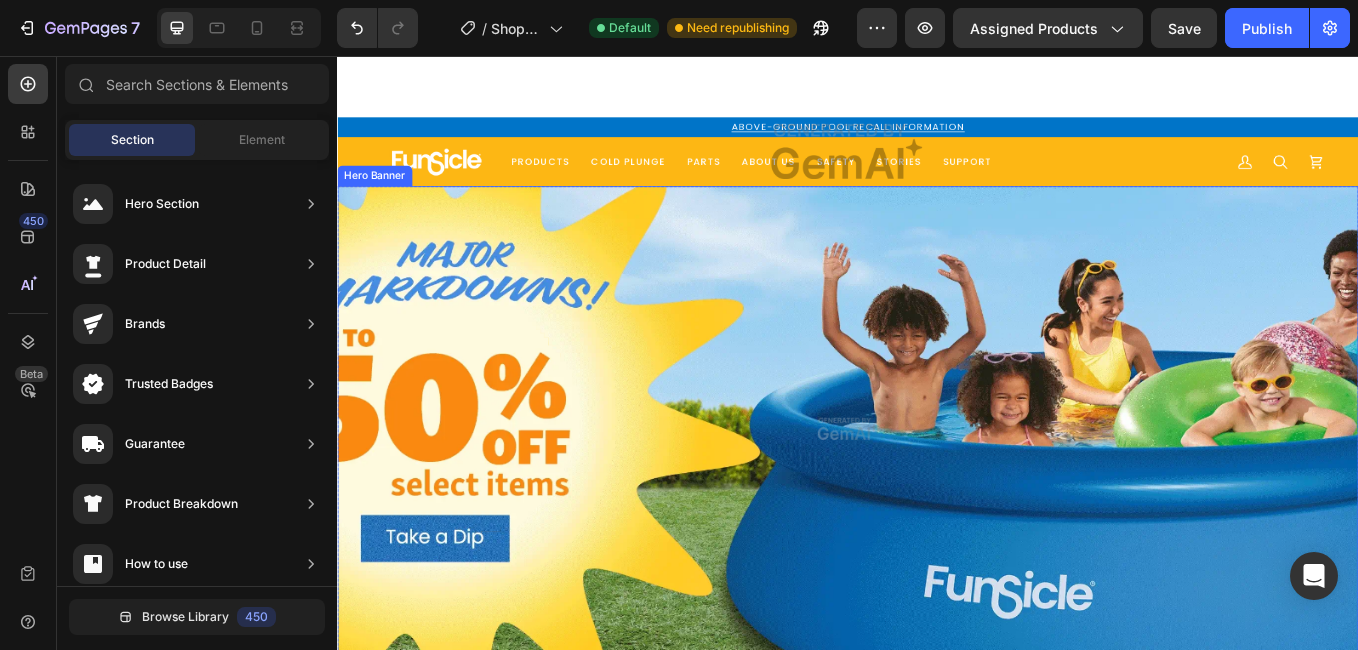 click at bounding box center (937, 494) 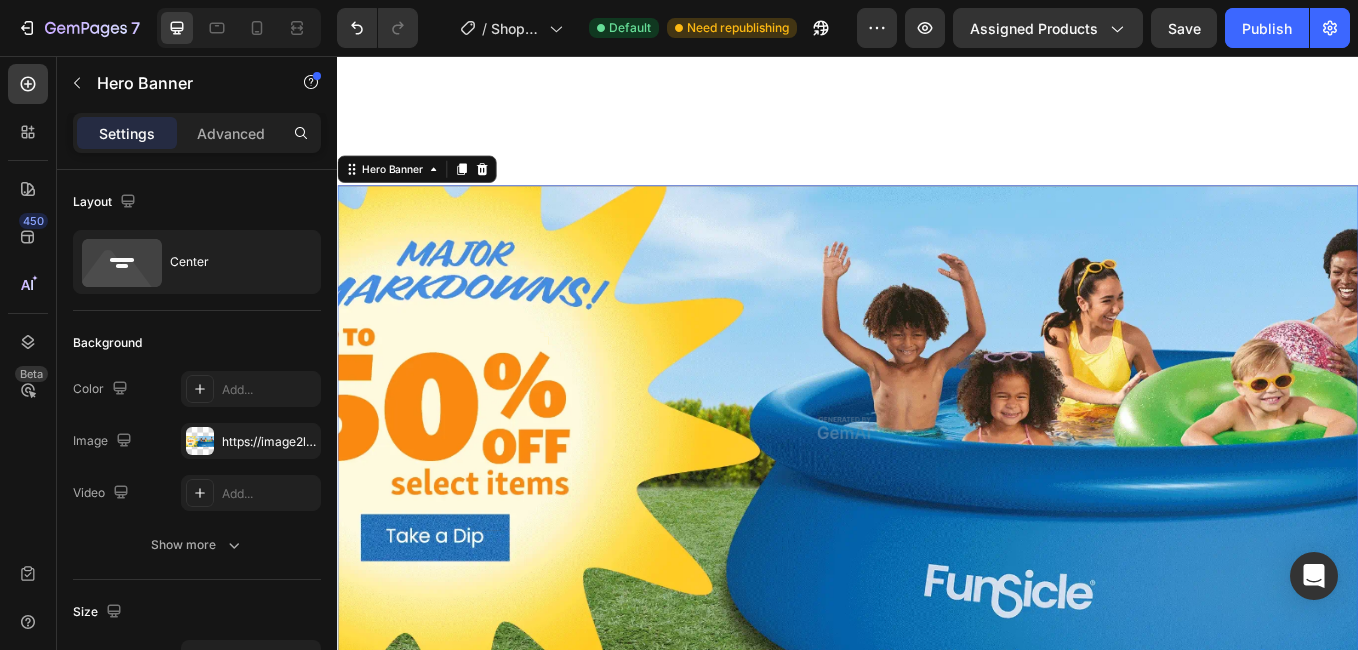 scroll, scrollTop: 13984, scrollLeft: 0, axis: vertical 